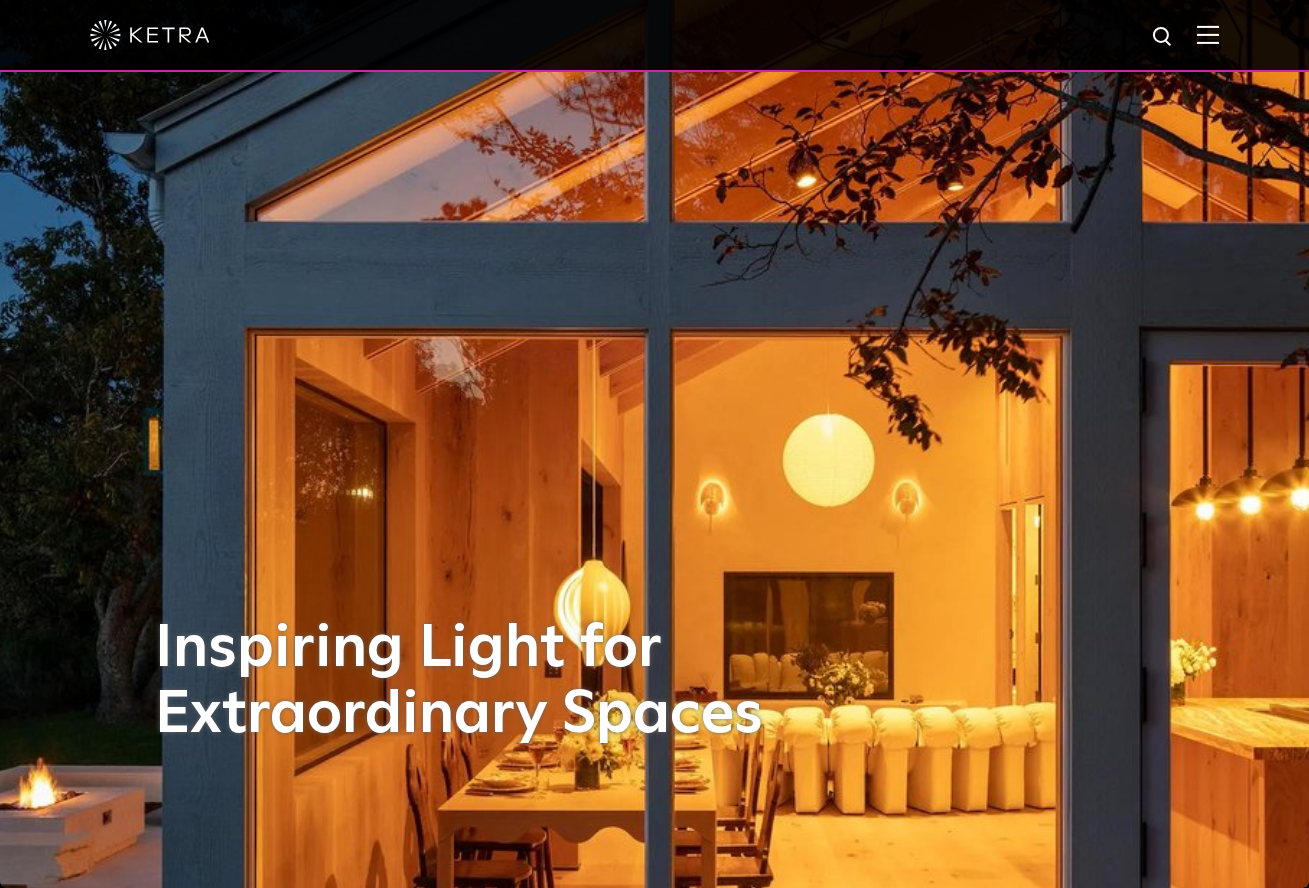 scroll, scrollTop: 0, scrollLeft: 0, axis: both 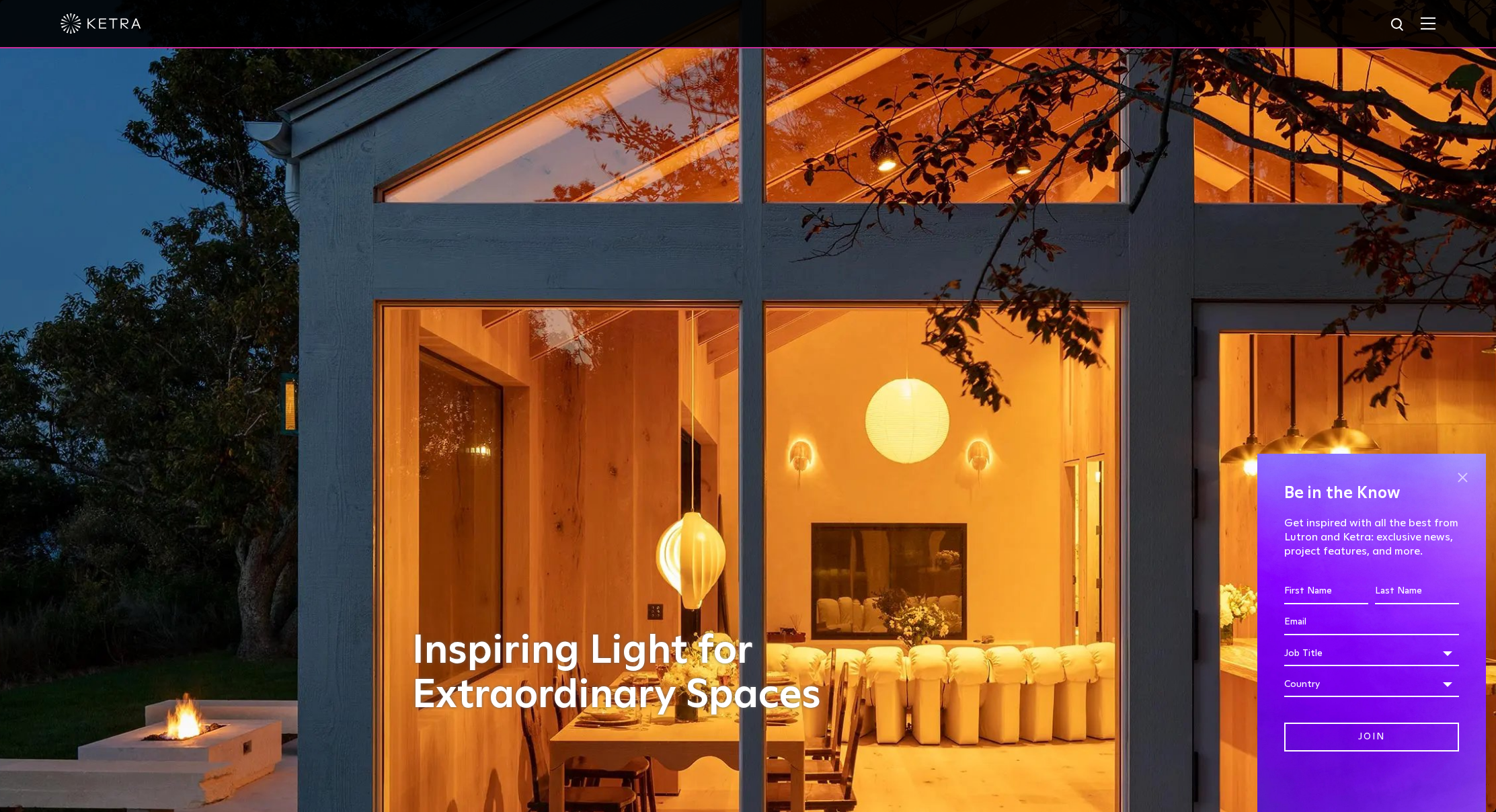 click at bounding box center [1462, 477] 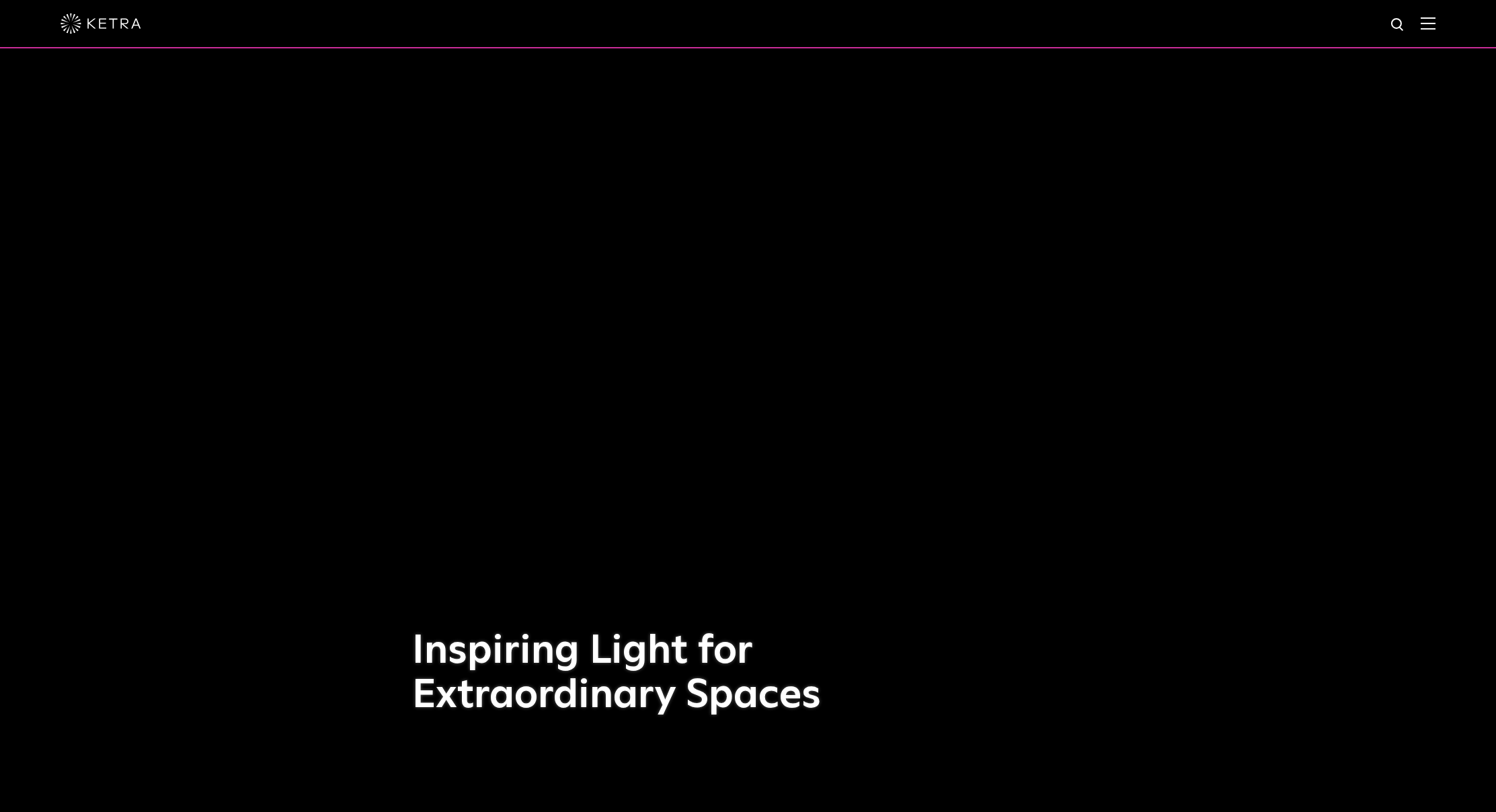click at bounding box center (1398, 25) 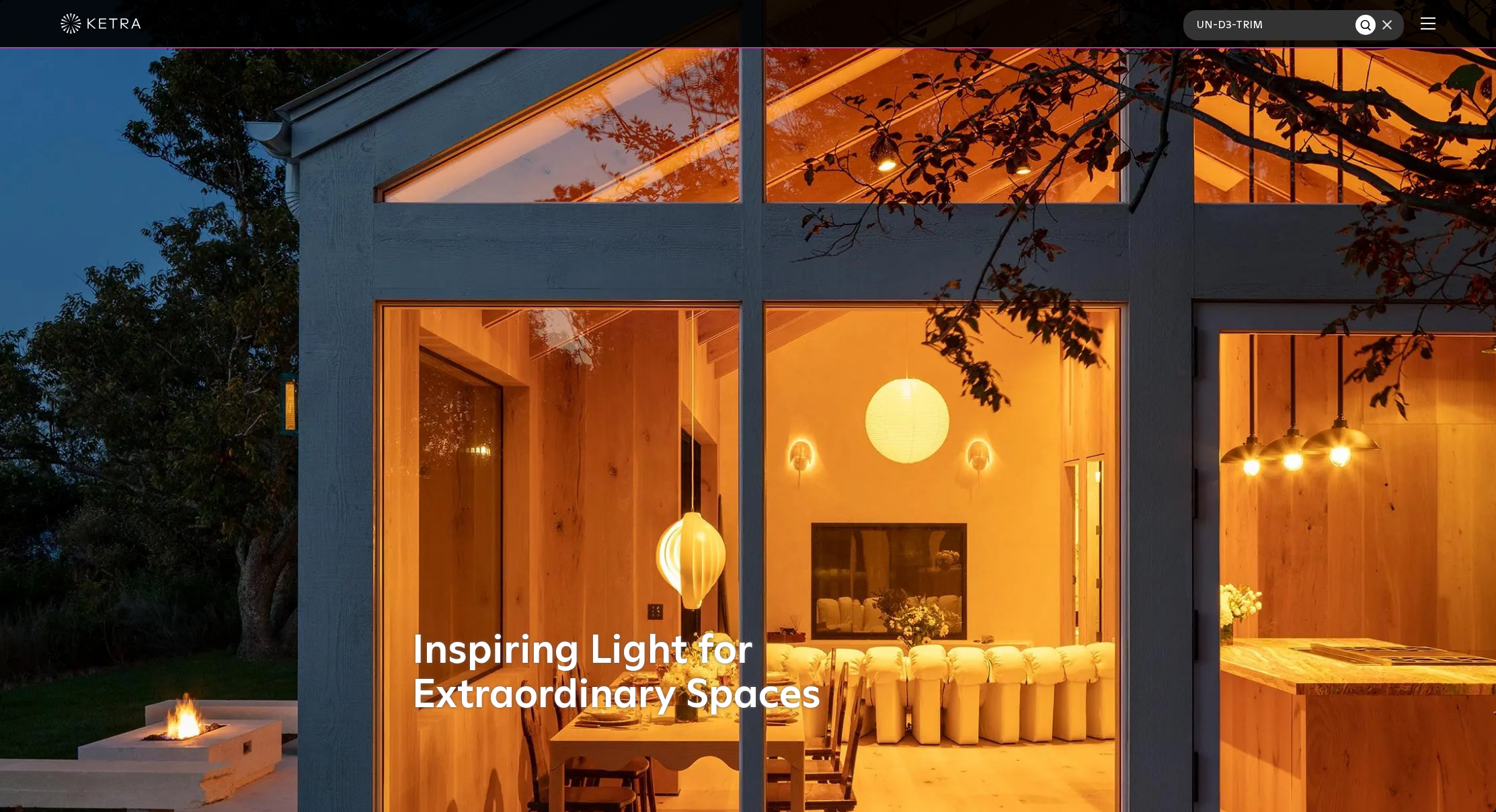 type on "UN-D3-TRIM" 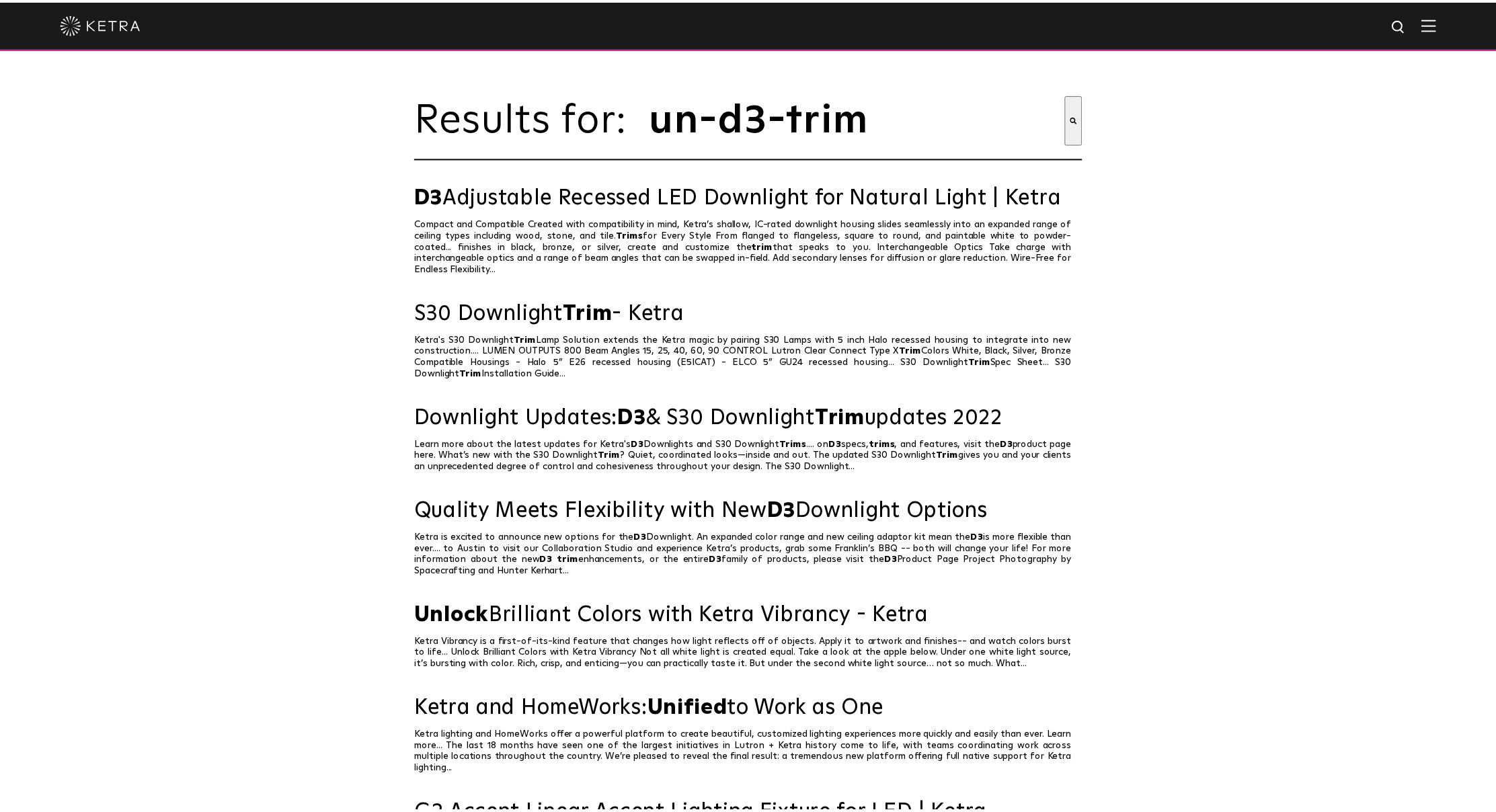 scroll, scrollTop: 0, scrollLeft: 0, axis: both 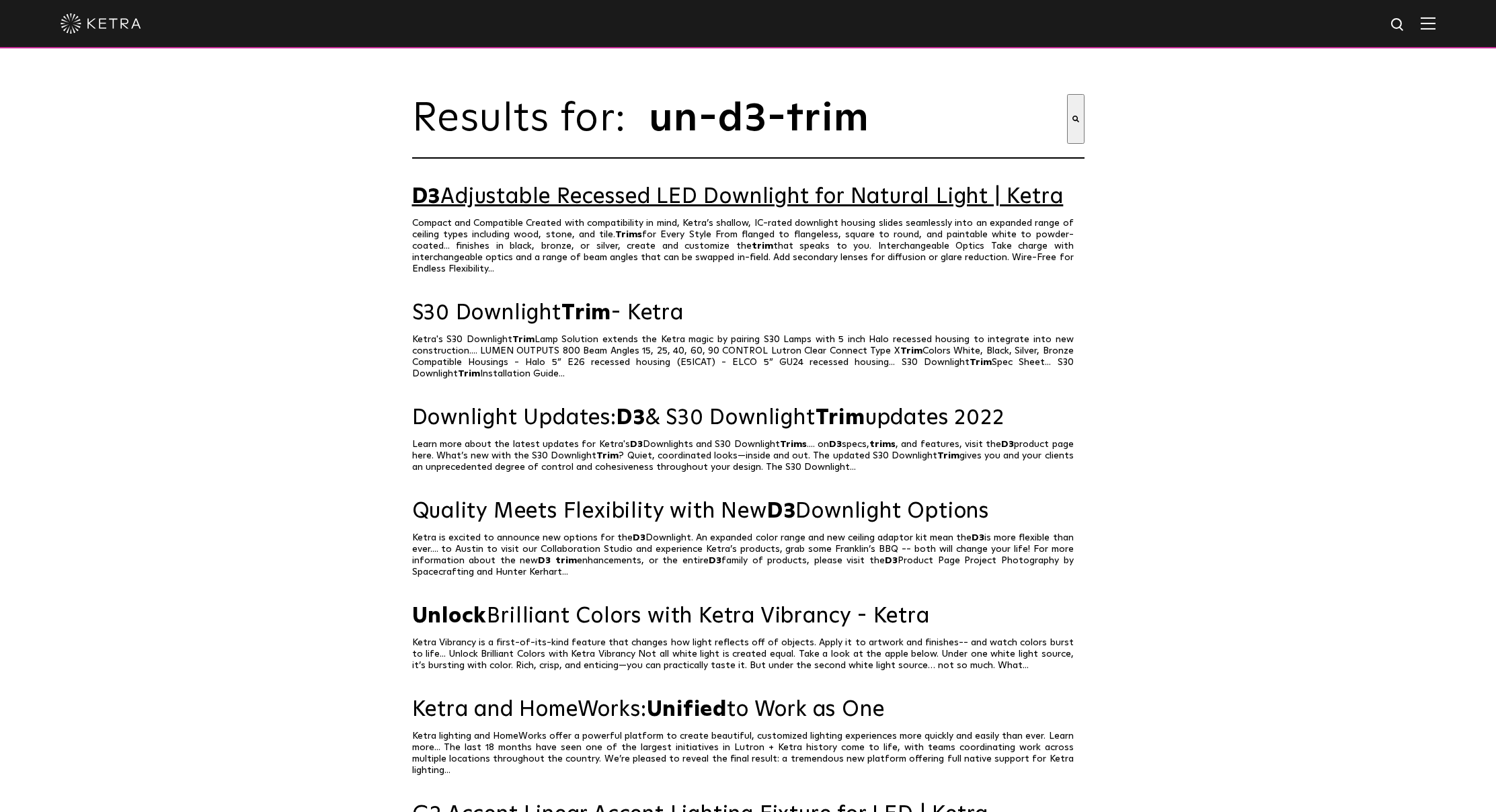 click on "D3  Adjustable Recessed LED Downlight for Natural Light | Ketra" at bounding box center (748, 197) 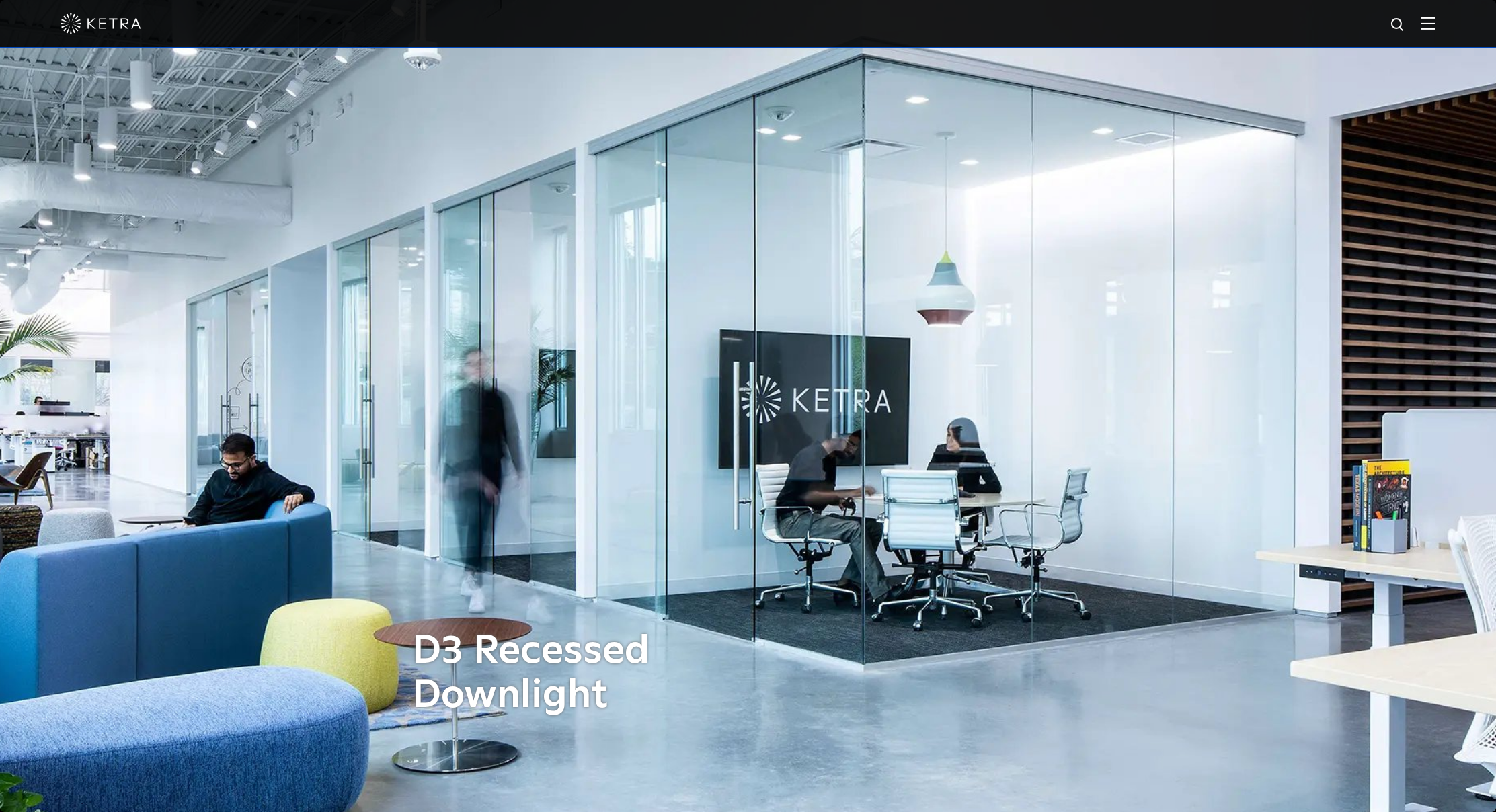 scroll, scrollTop: 0, scrollLeft: 0, axis: both 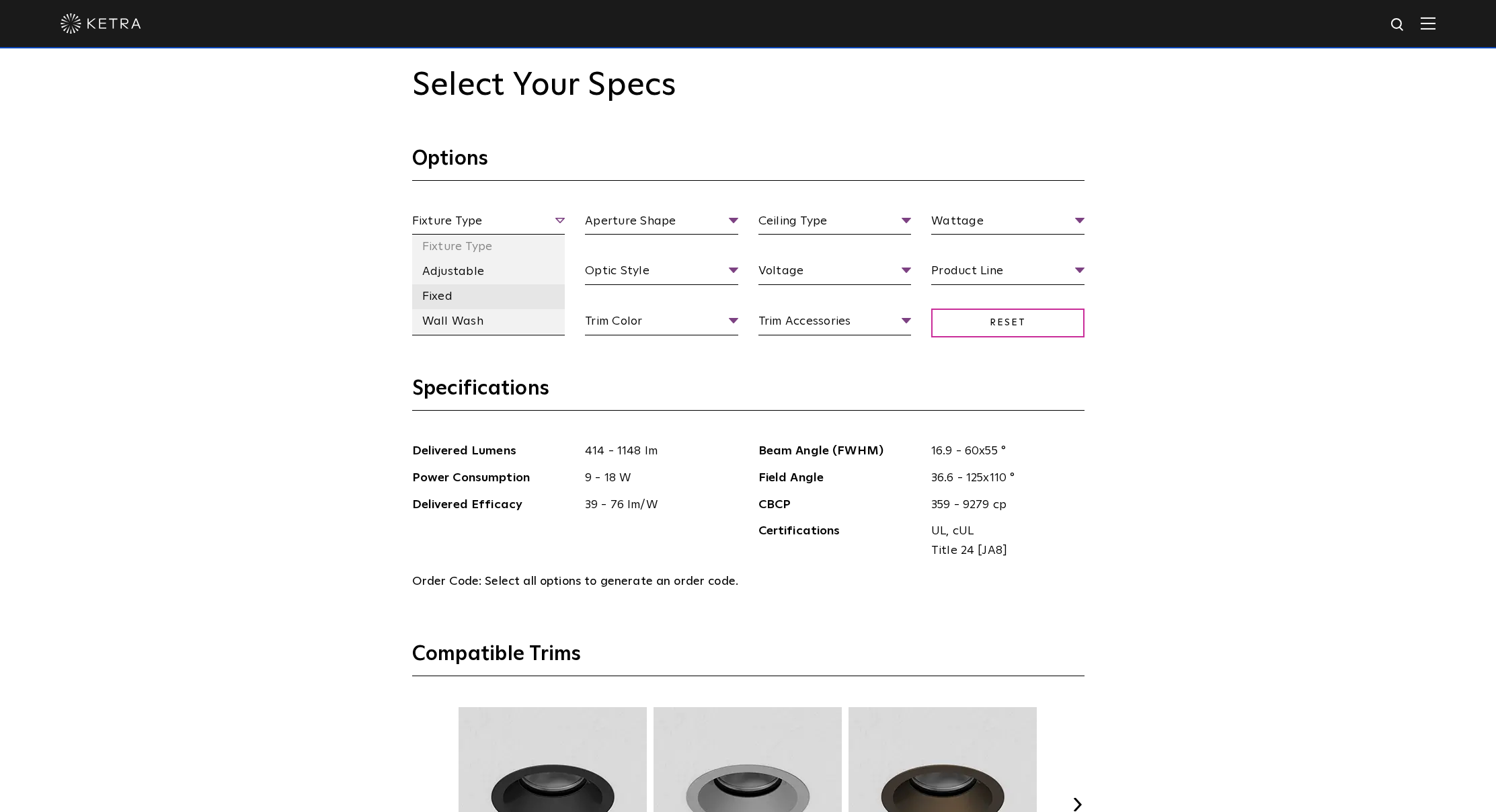 click on "Fixed" at bounding box center [489, 296] 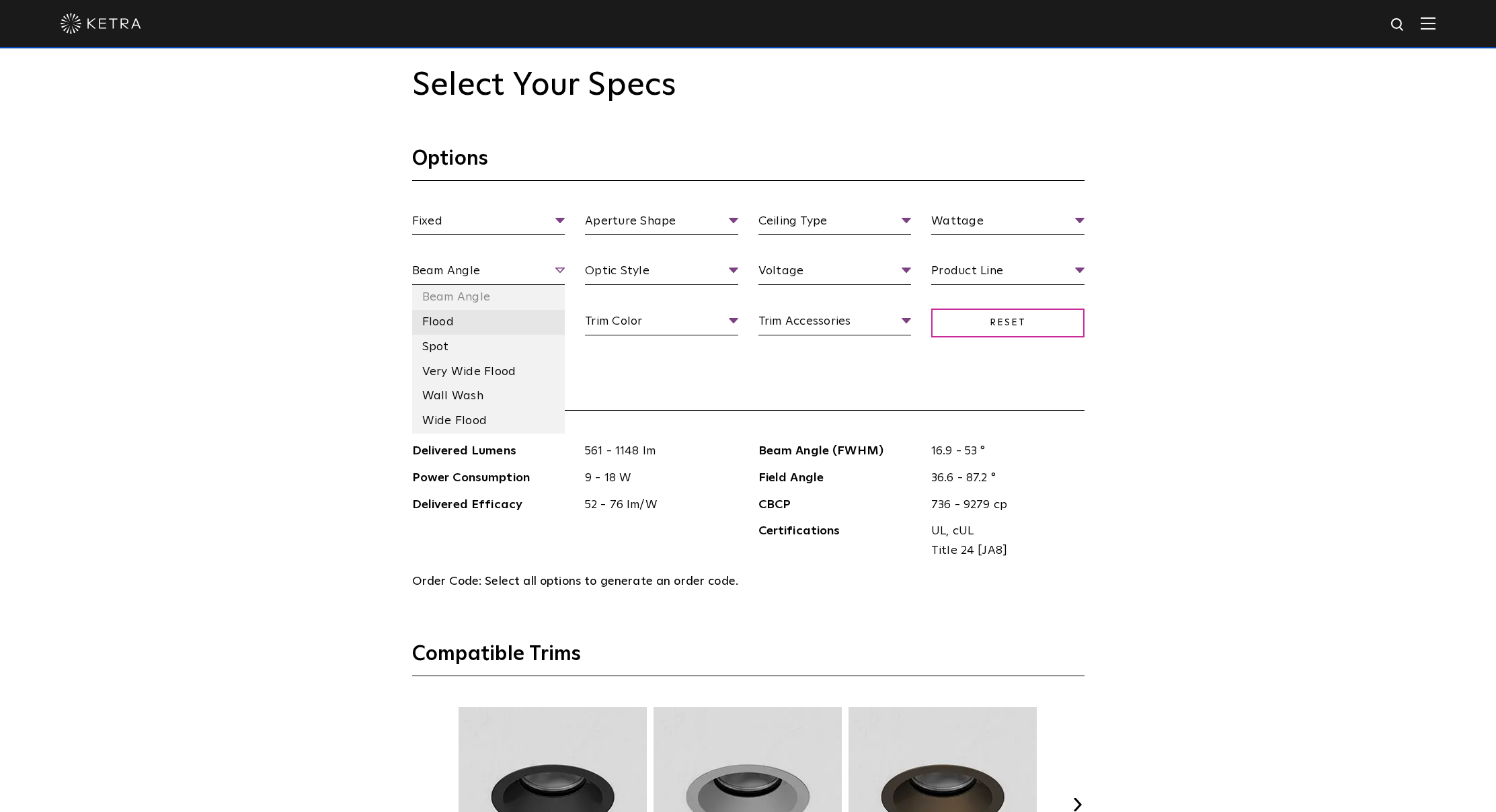 click on "Flood" at bounding box center [489, 322] 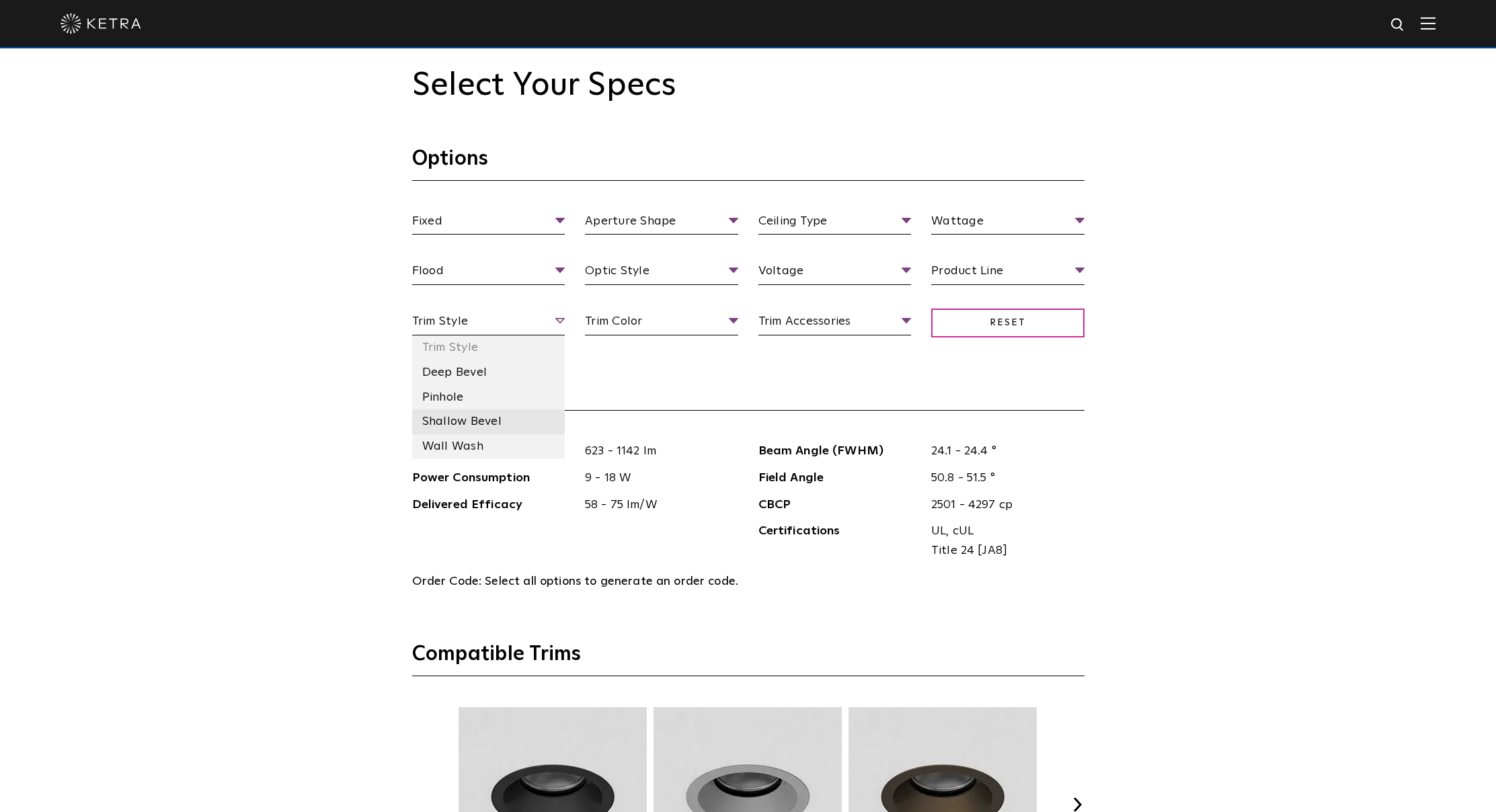 click on "Shallow Bevel" at bounding box center [489, 421] 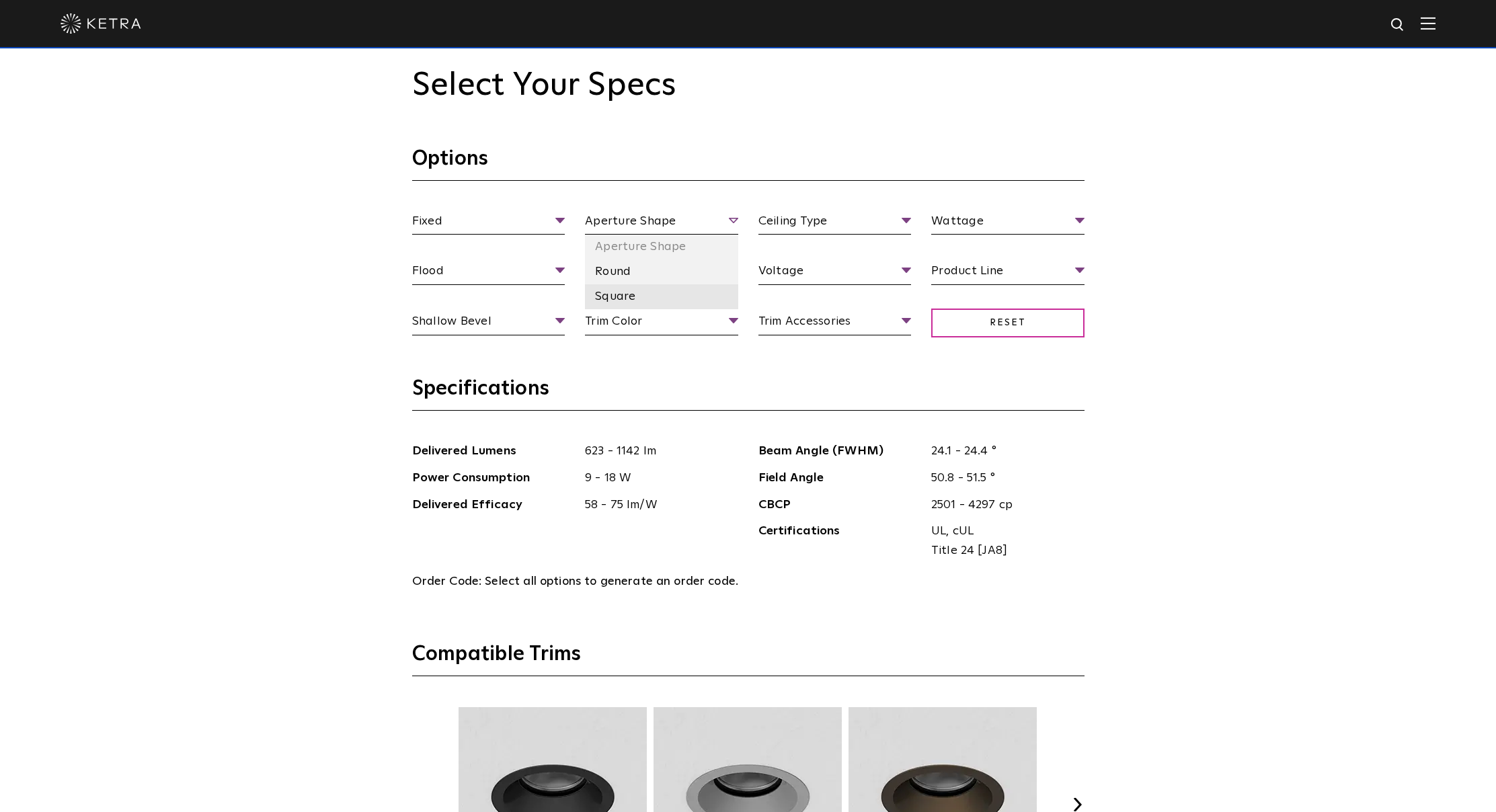 click on "Square" at bounding box center (662, 296) 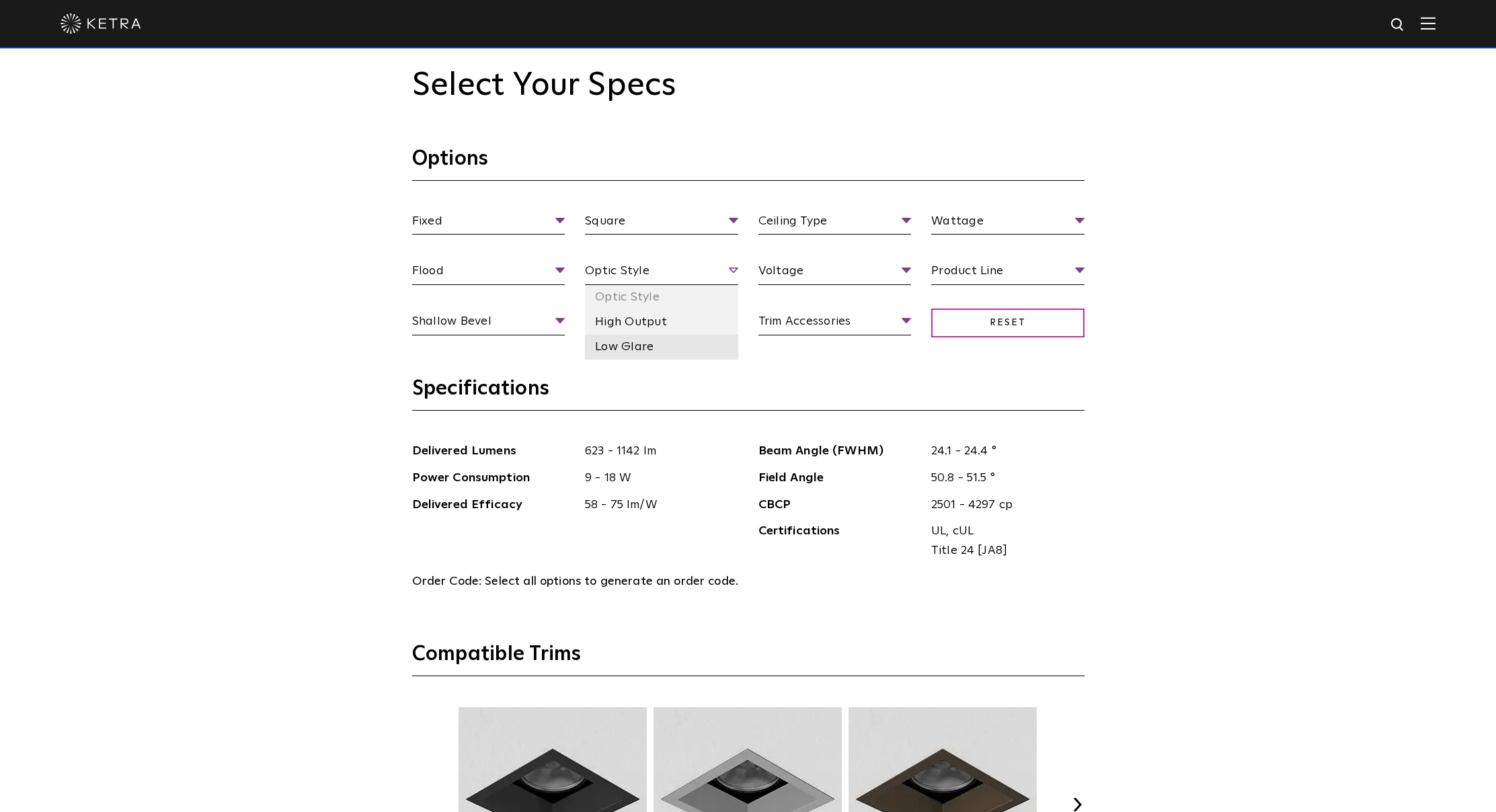 click on "Low Glare" at bounding box center [662, 347] 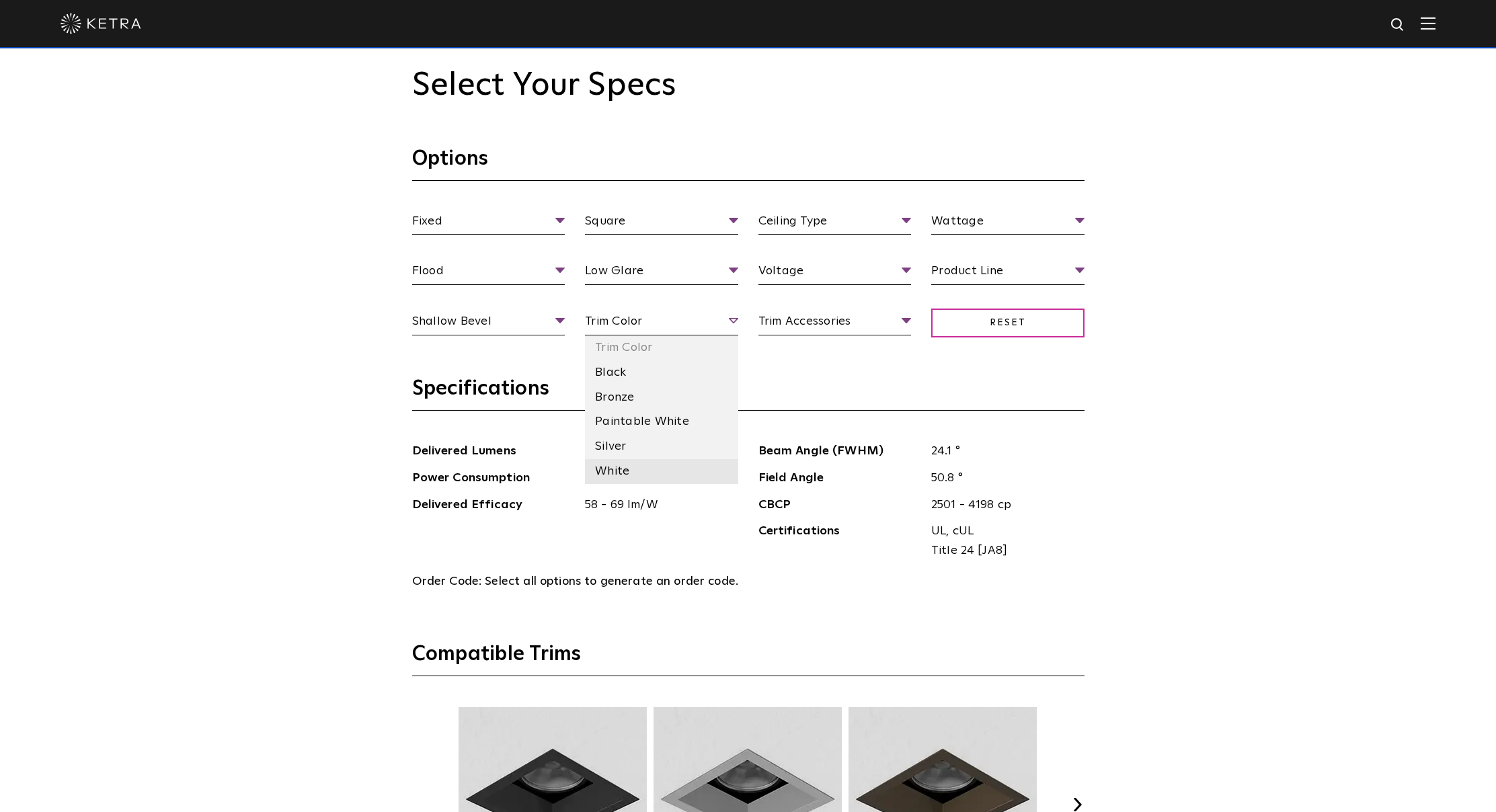 click on "White" at bounding box center [662, 471] 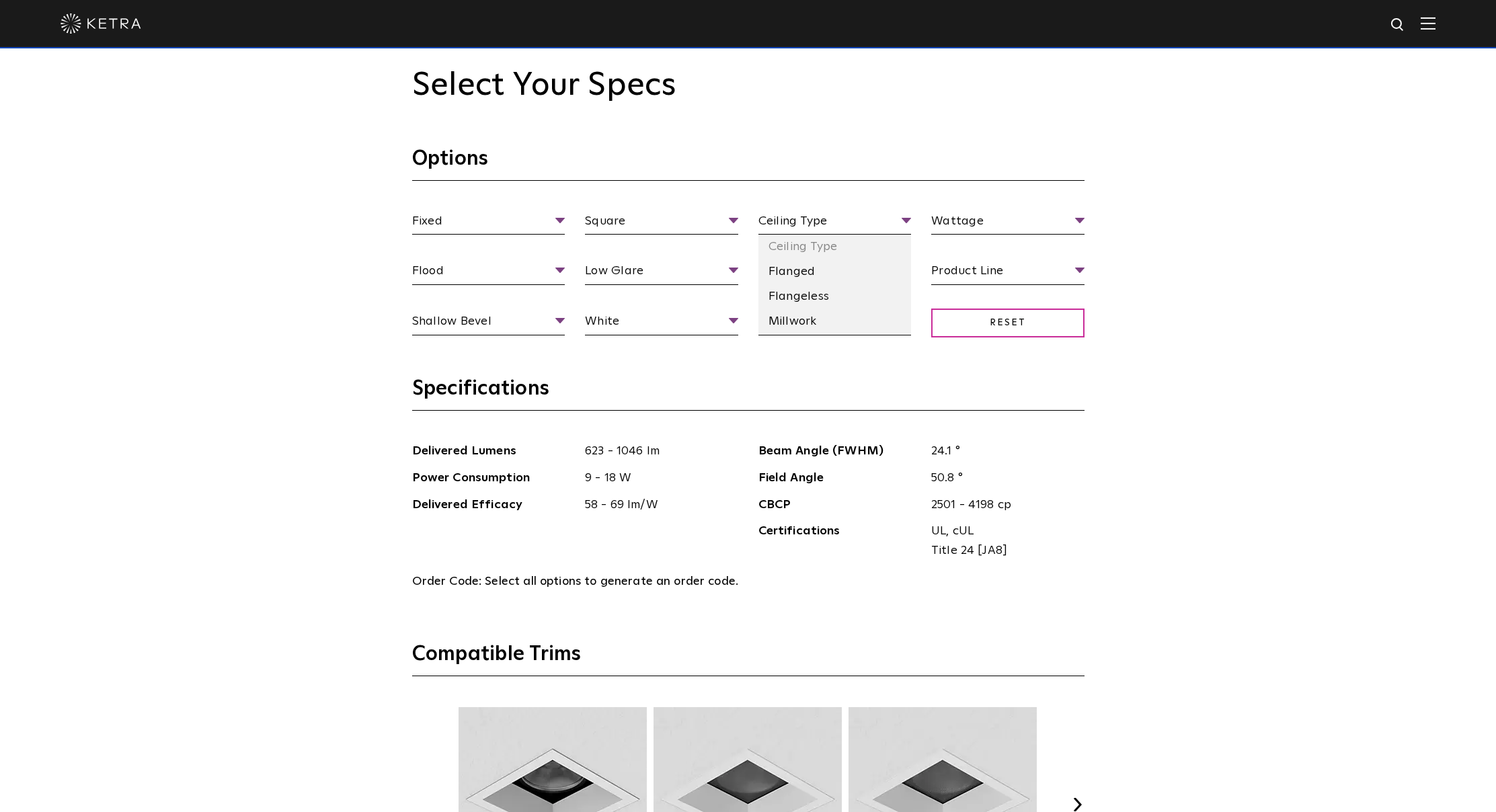 click on "Millwork" at bounding box center [835, 321] 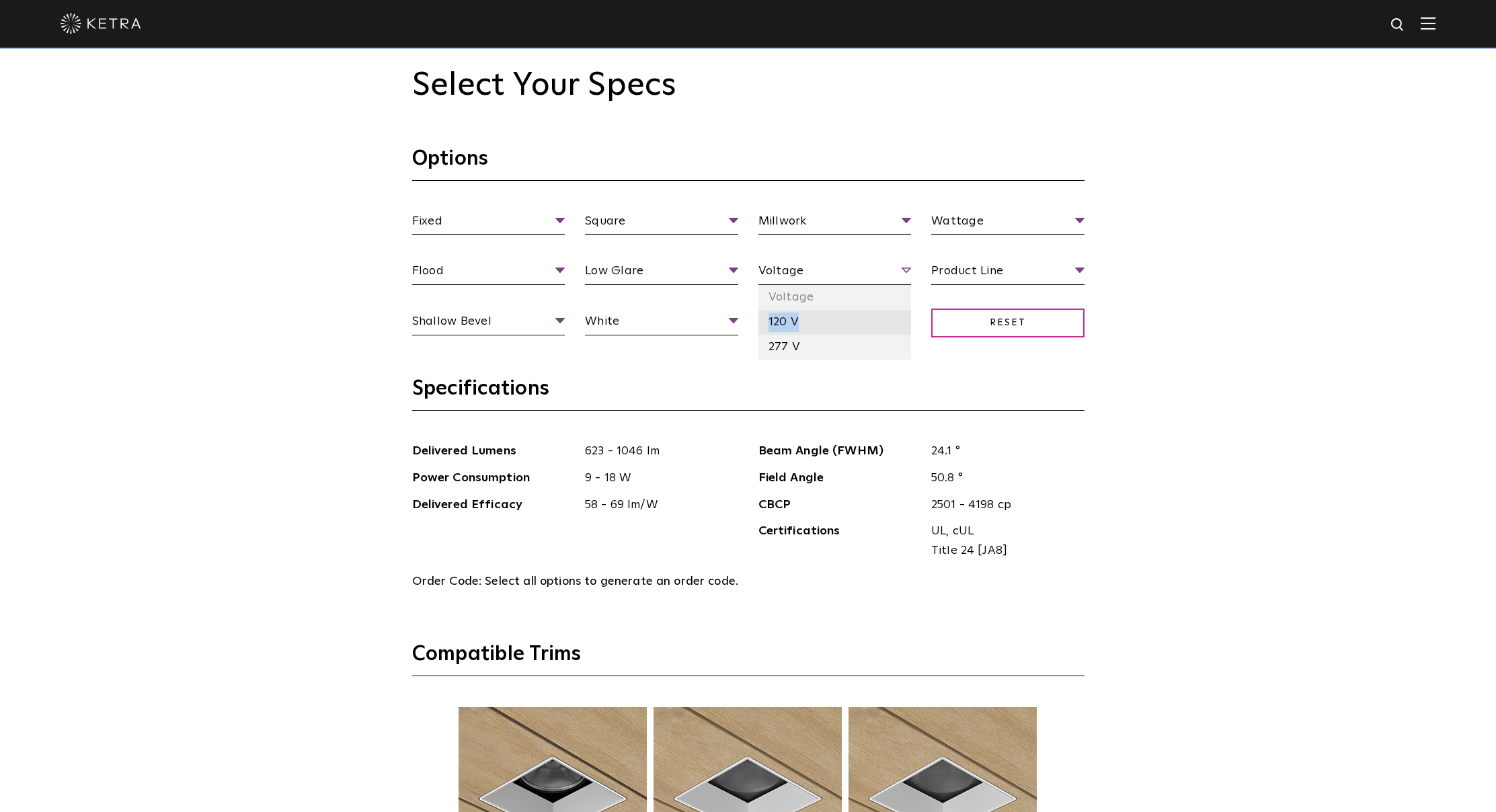 click on "120 V" at bounding box center [835, 322] 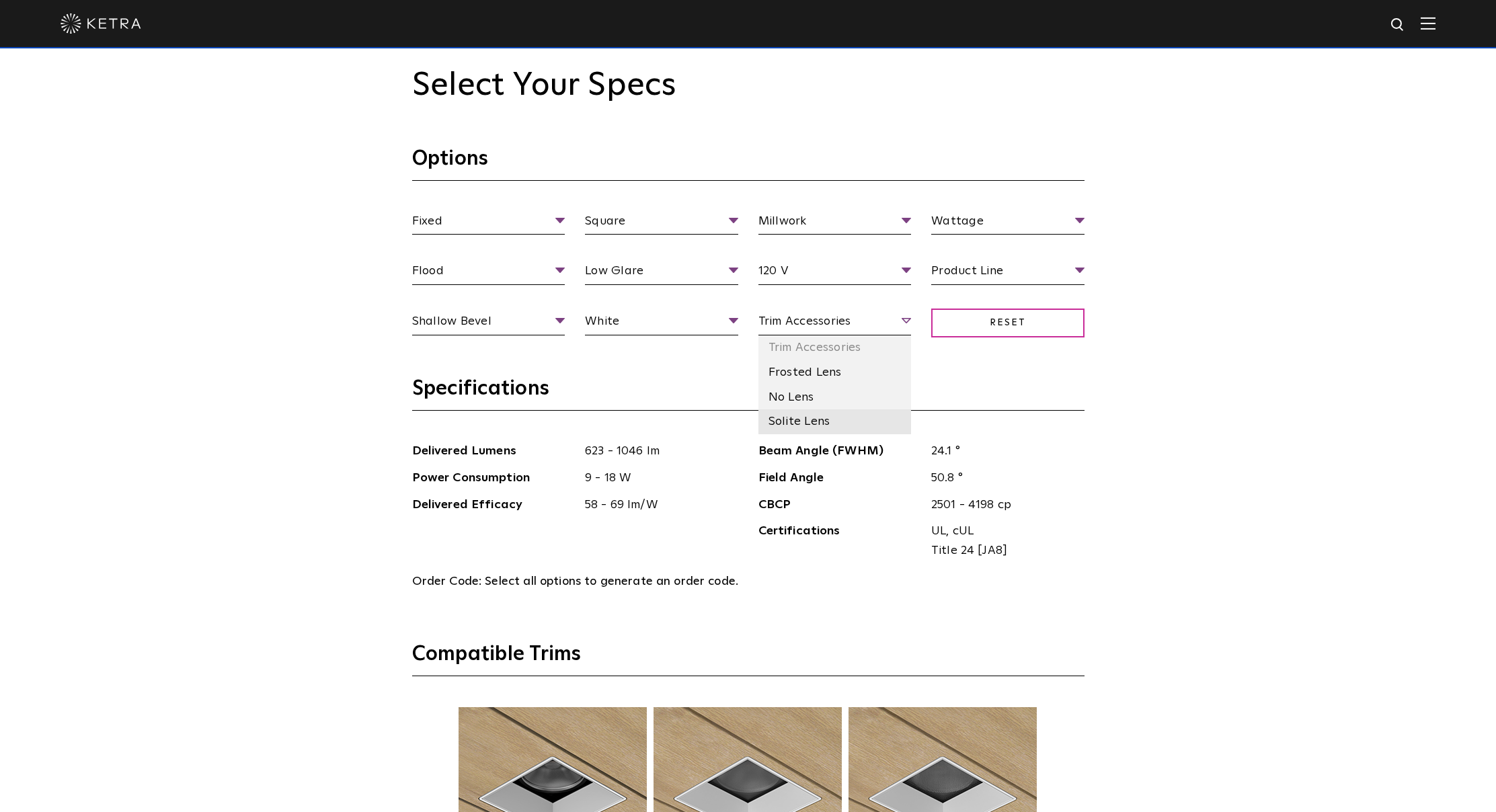 click on "Solite Lens" at bounding box center [835, 421] 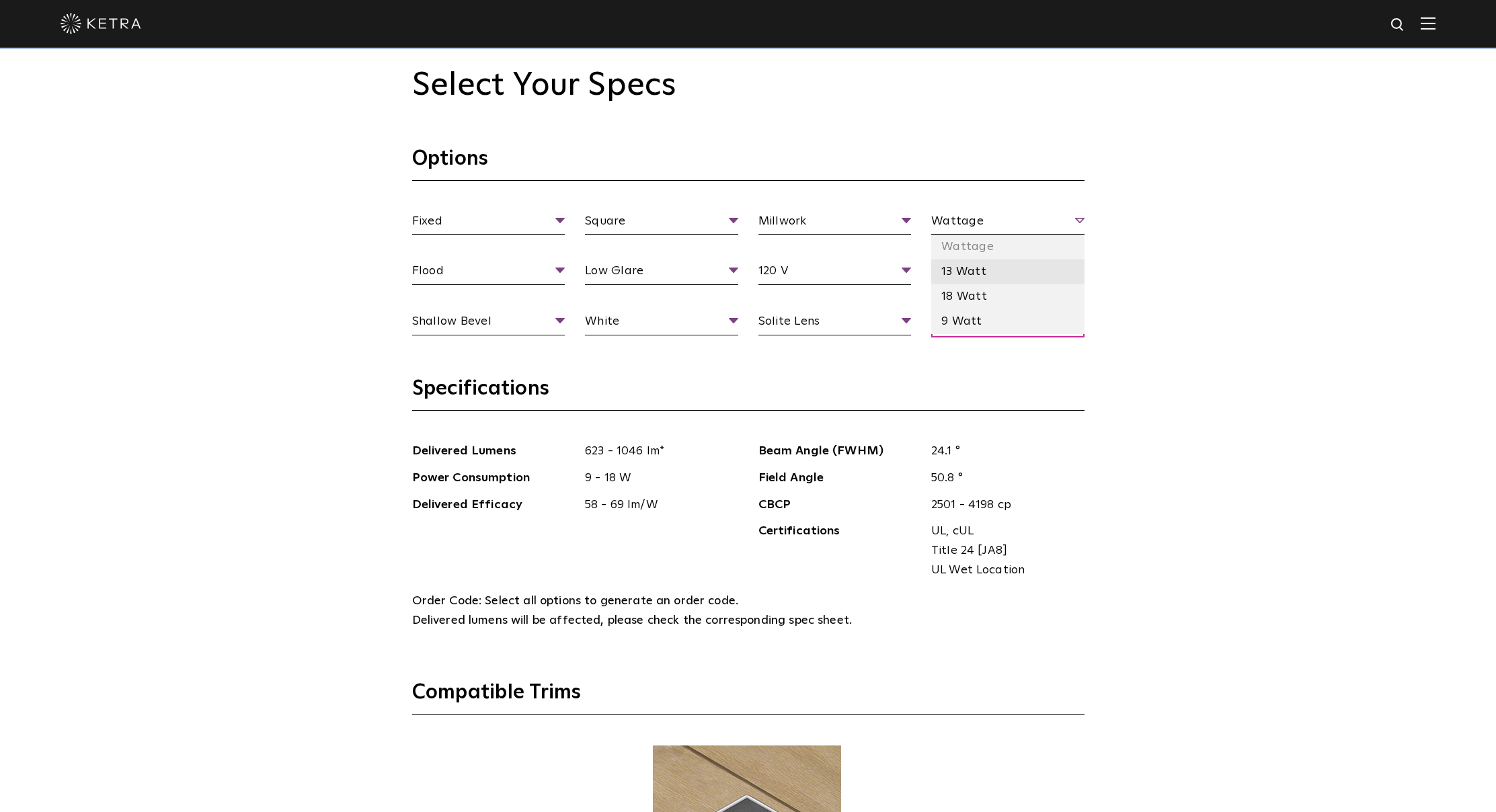 click on "13 Watt" at bounding box center [1008, 272] 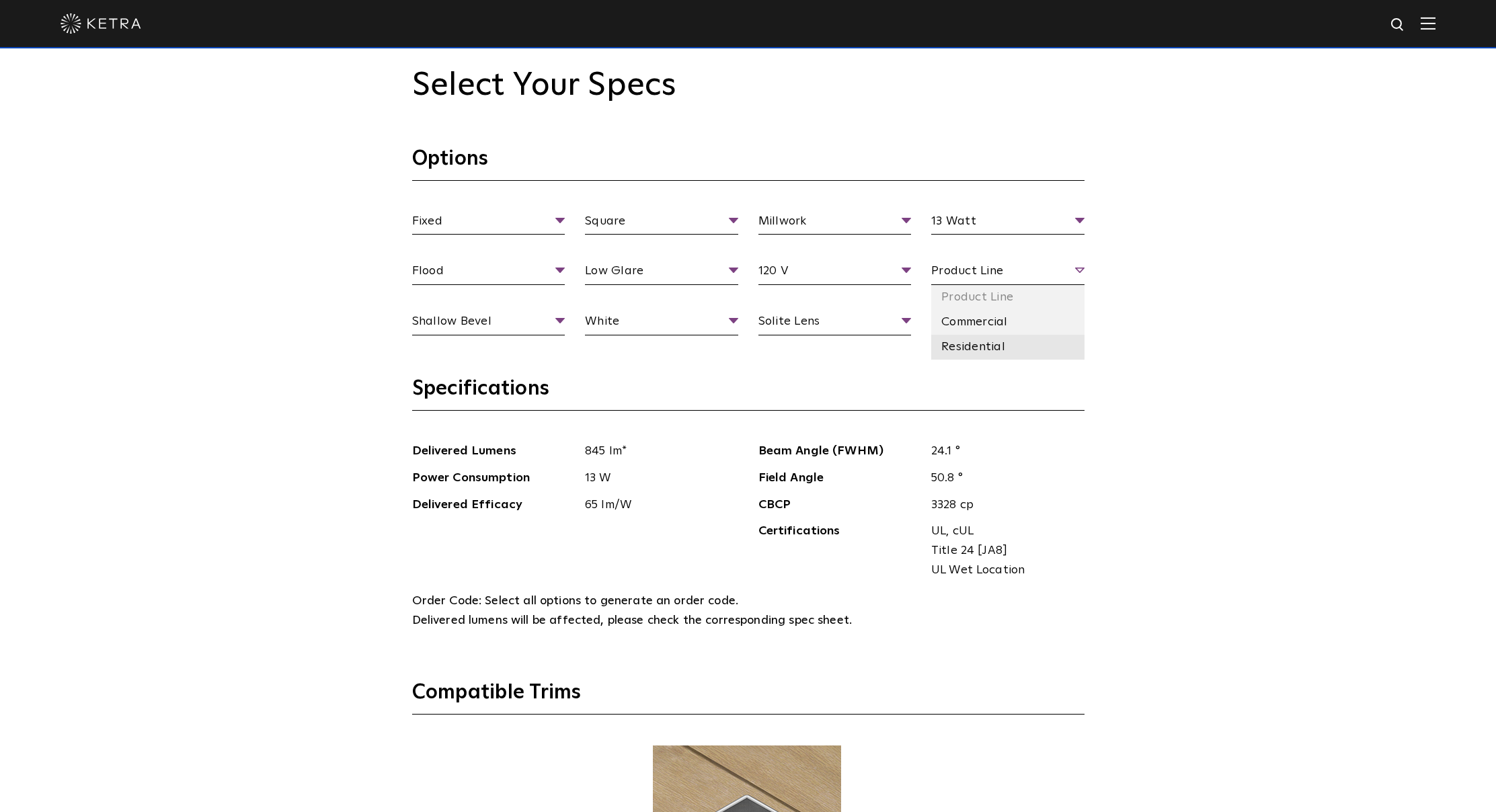 click on "Residential" at bounding box center [1008, 347] 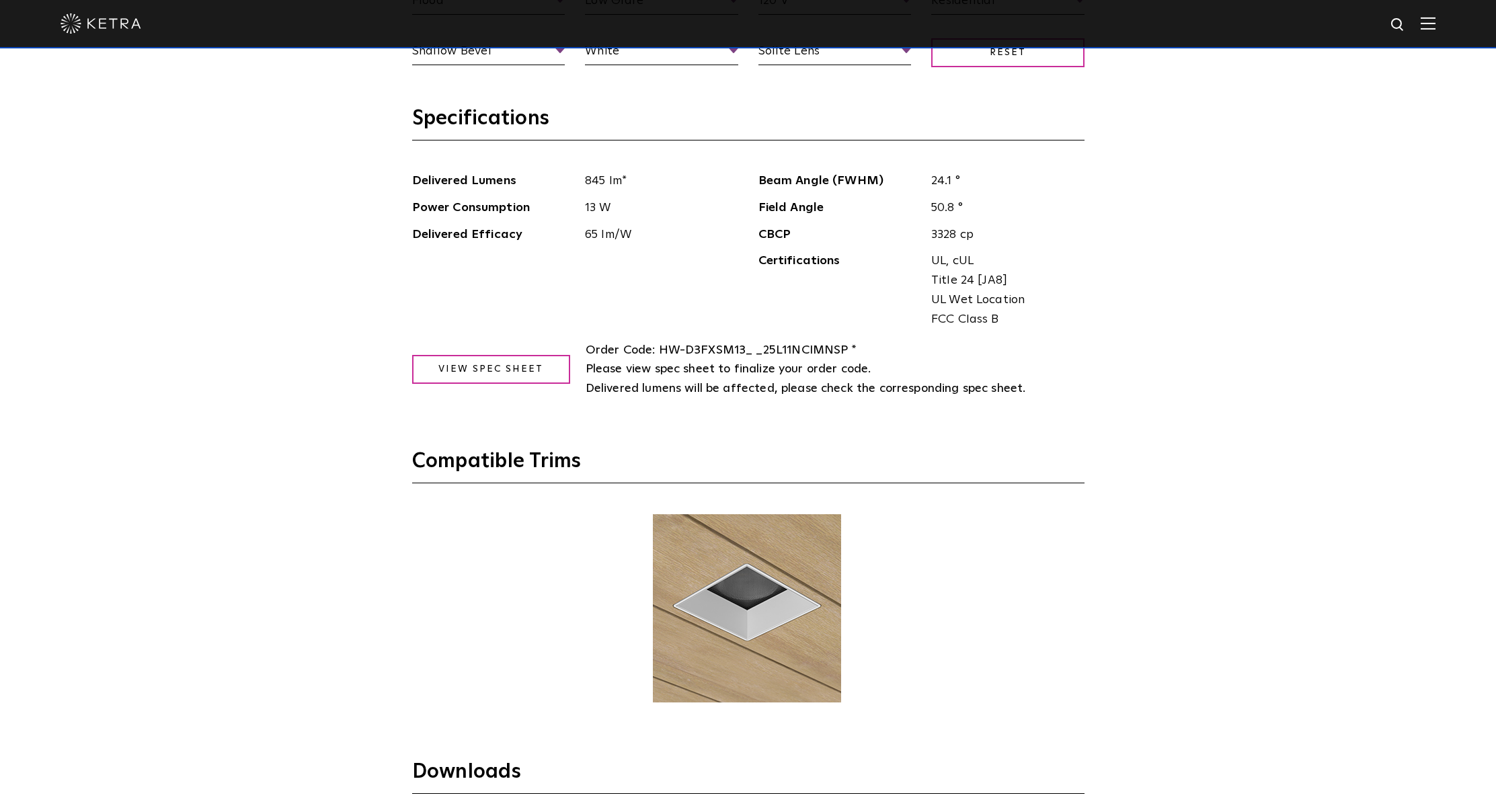 scroll, scrollTop: 1751, scrollLeft: 0, axis: vertical 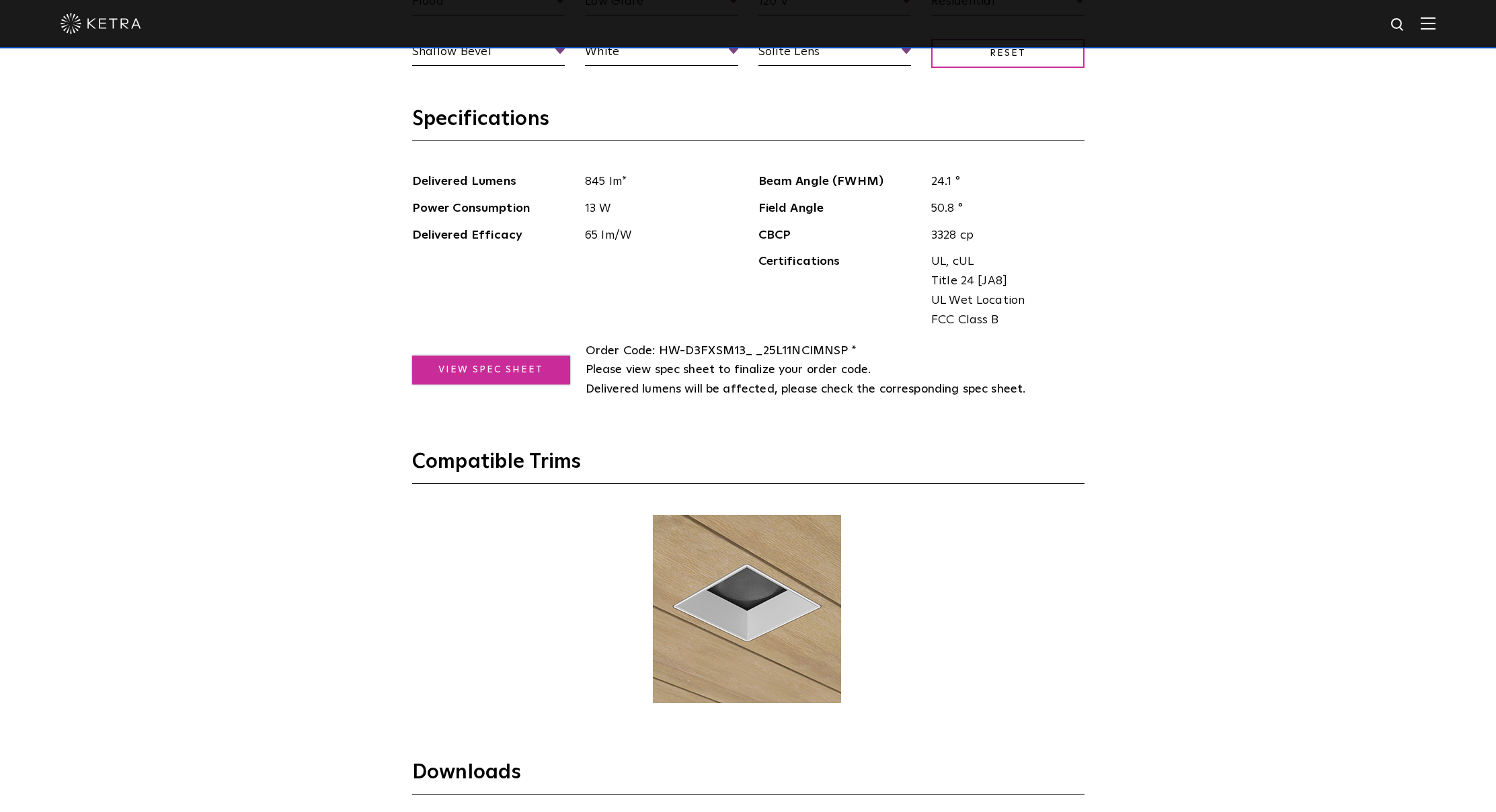 click on "View Spec Sheet" at bounding box center [491, 370] 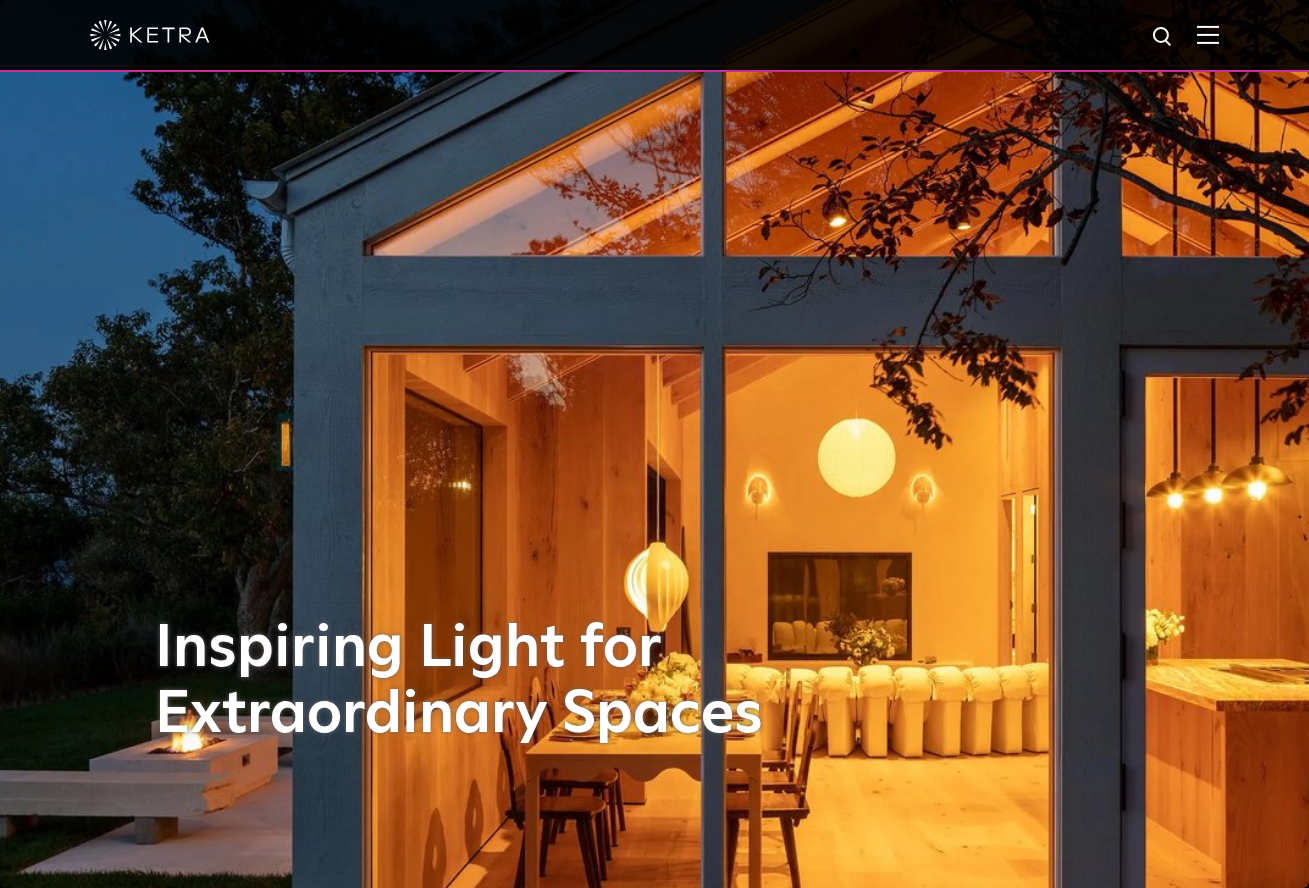 scroll, scrollTop: 0, scrollLeft: 0, axis: both 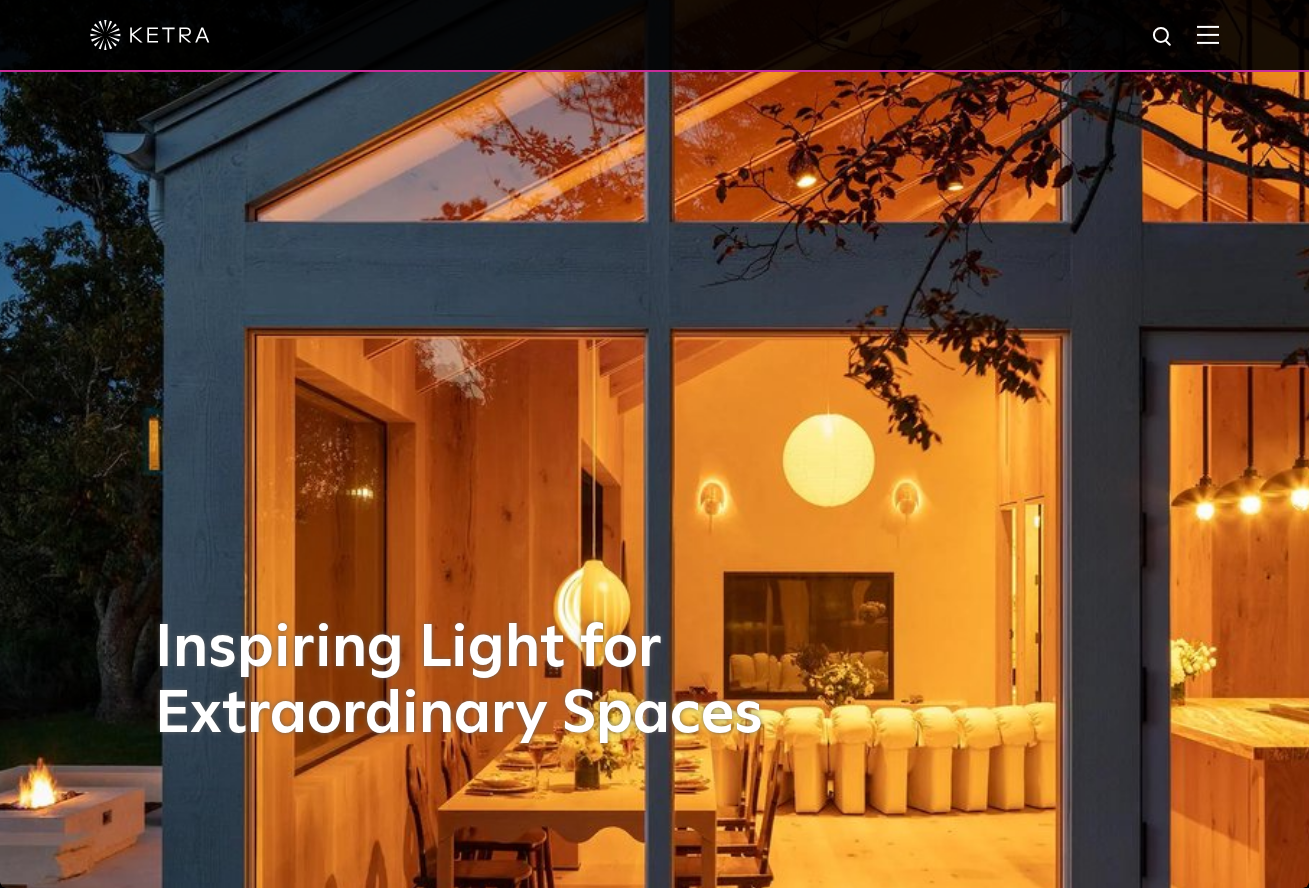 click at bounding box center (1163, 37) 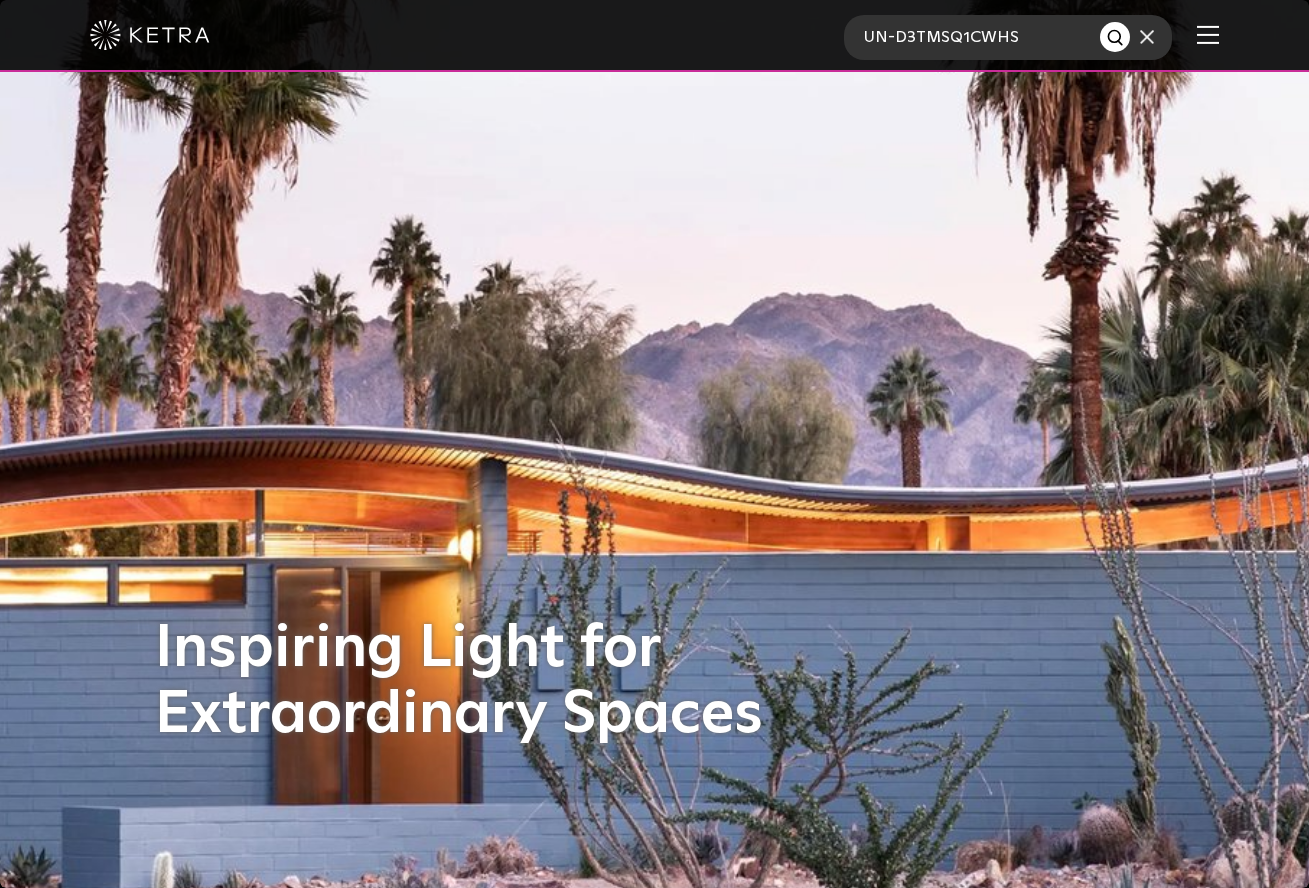 type on "UN-D3TMSQ1CWHS" 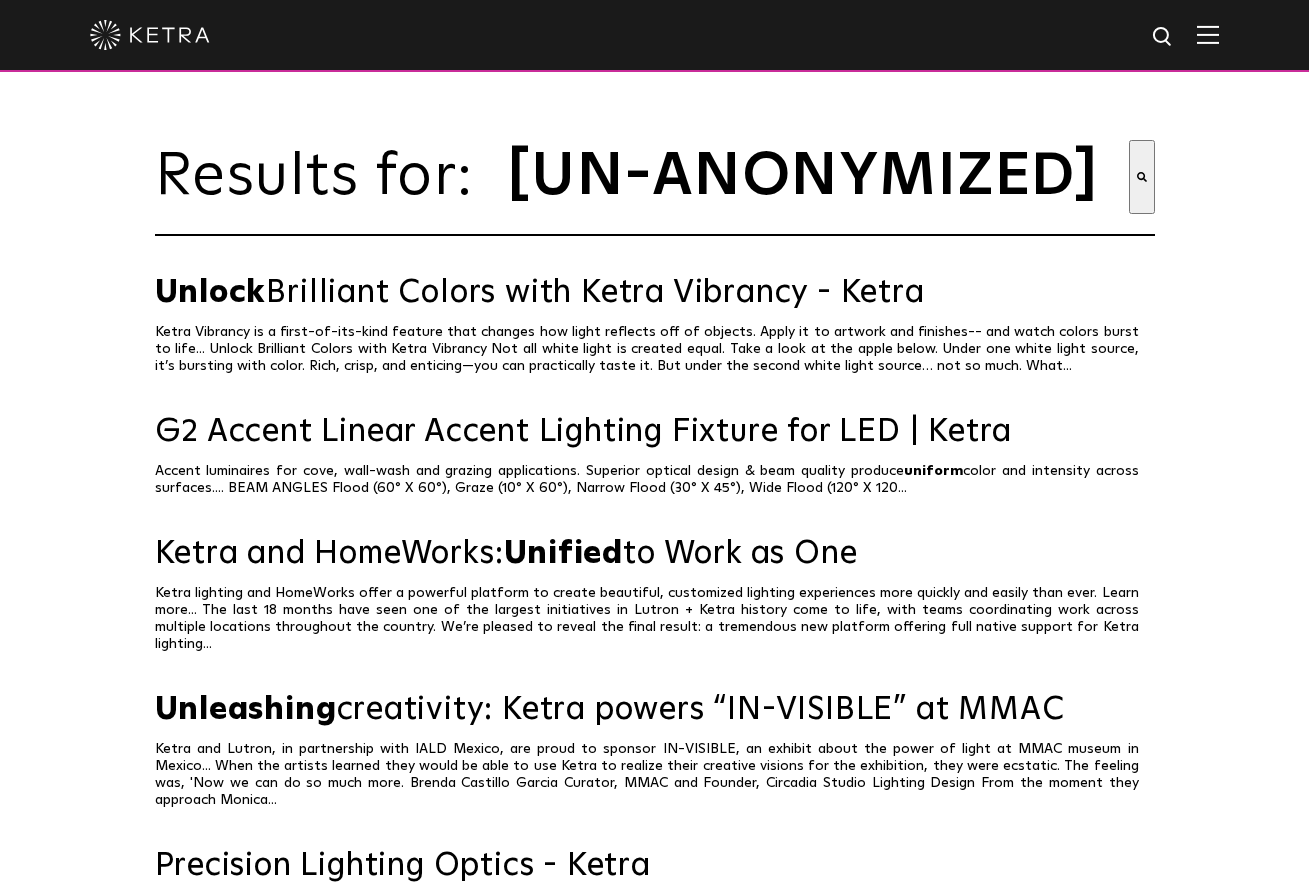 scroll, scrollTop: 0, scrollLeft: 0, axis: both 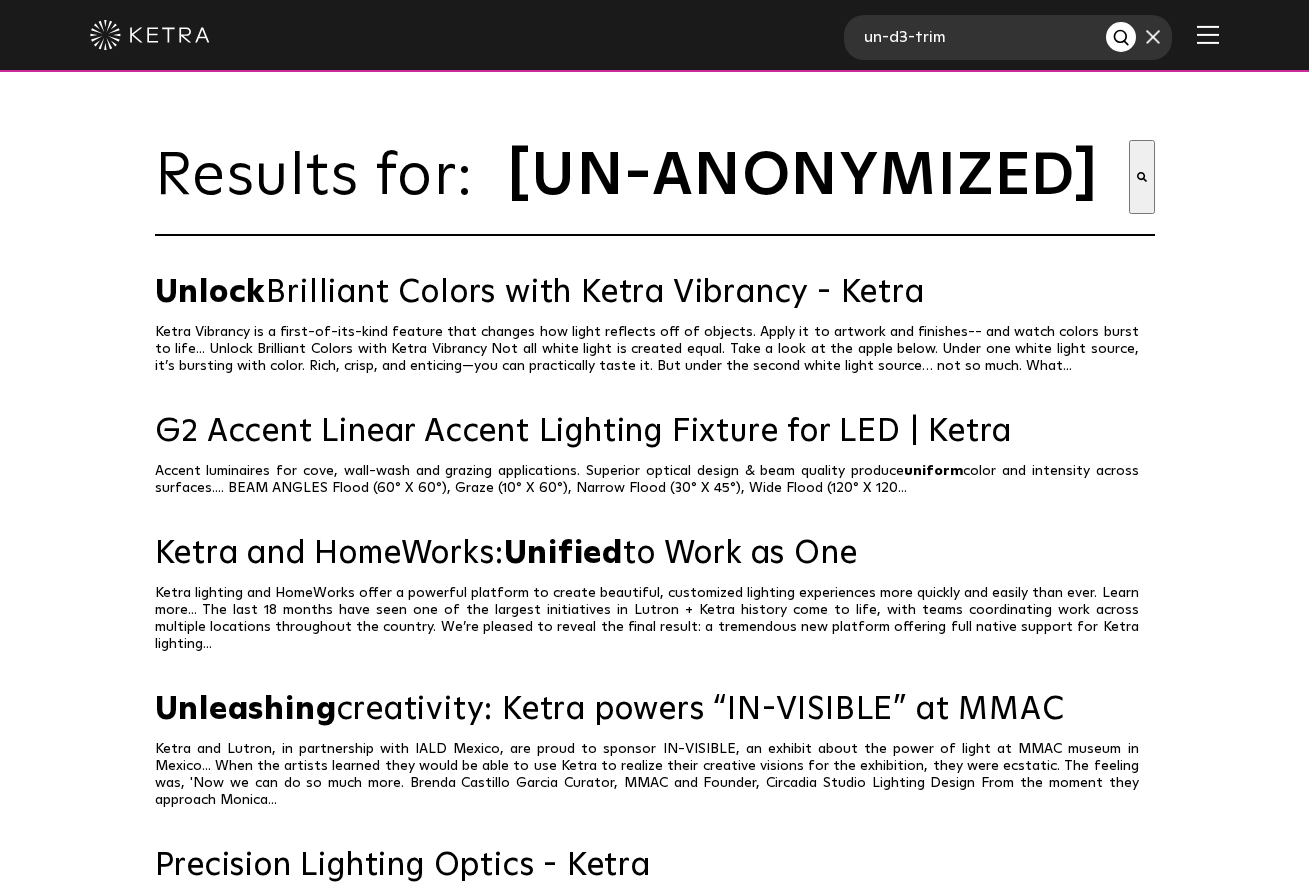 type on "un-d3-trim" 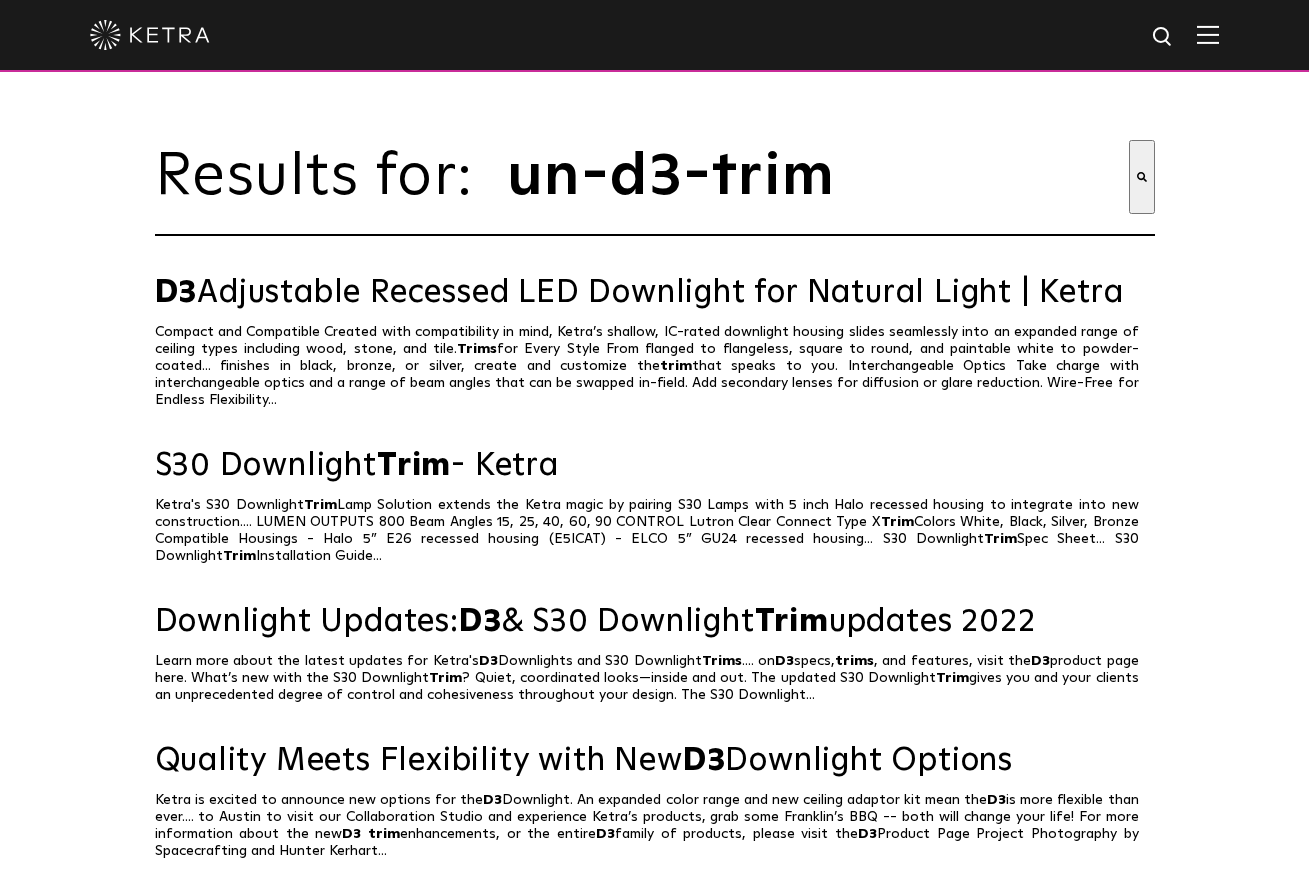 scroll, scrollTop: 0, scrollLeft: 0, axis: both 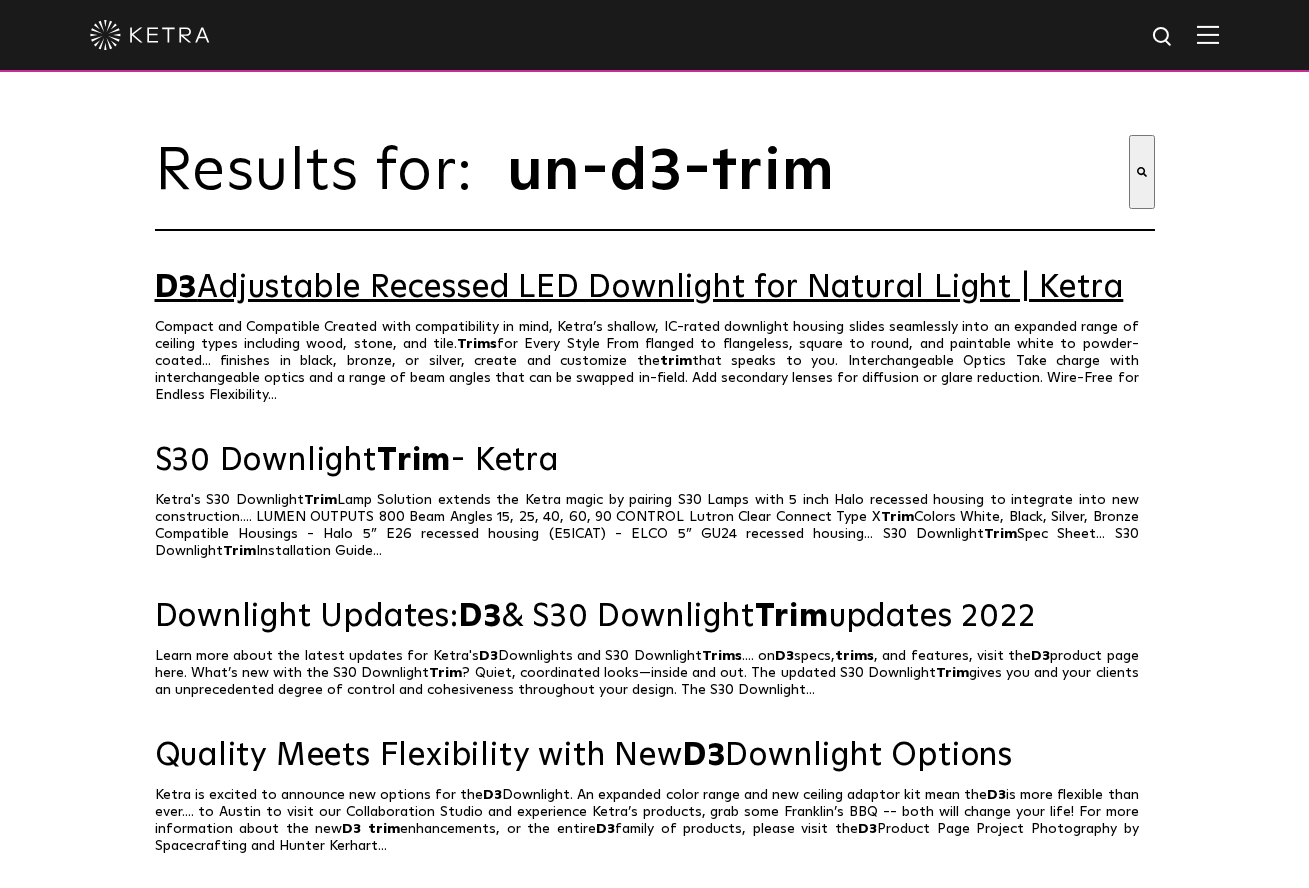 click on "D3  Adjustable Recessed LED Downlight for Natural Light | Ketra" at bounding box center [655, 288] 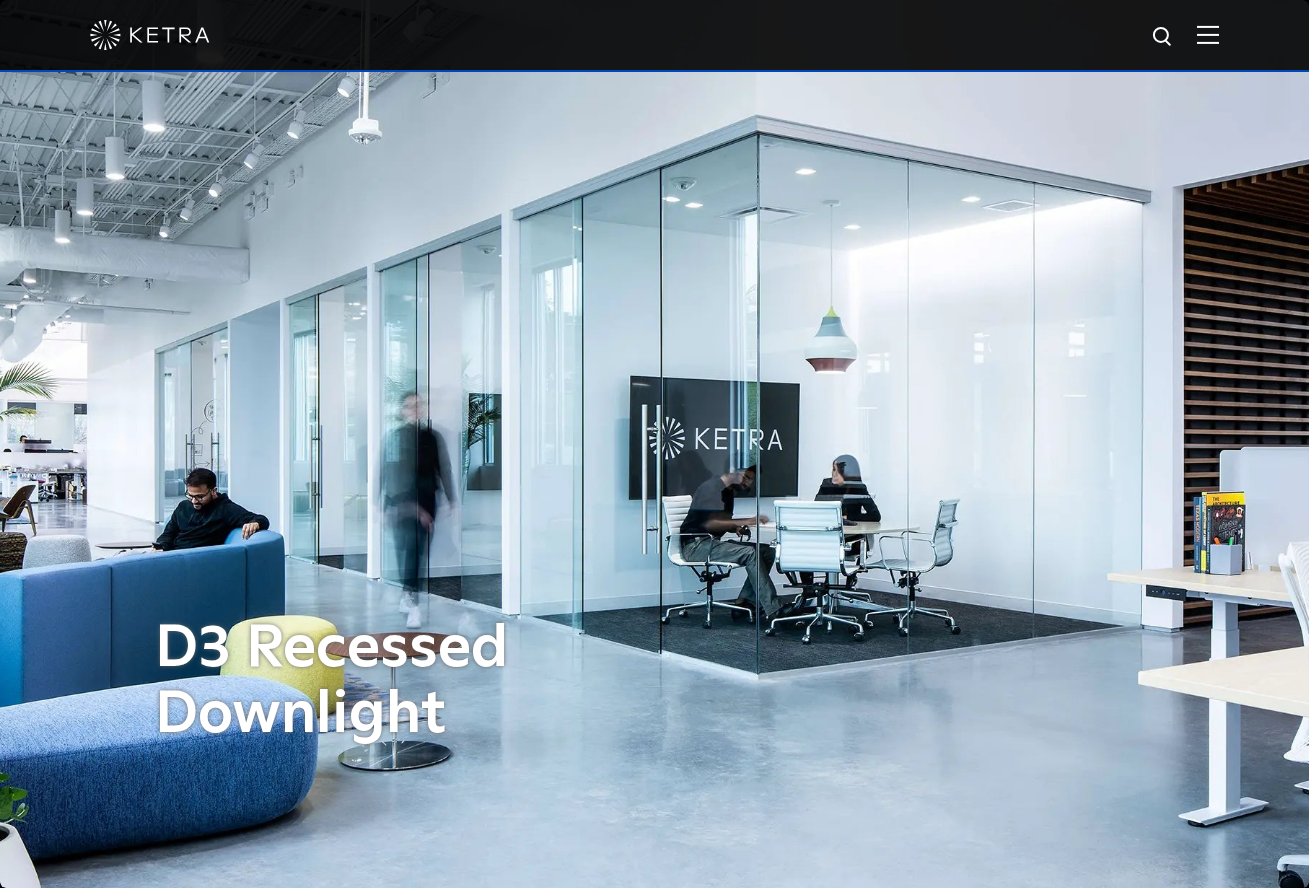 scroll, scrollTop: 0, scrollLeft: 0, axis: both 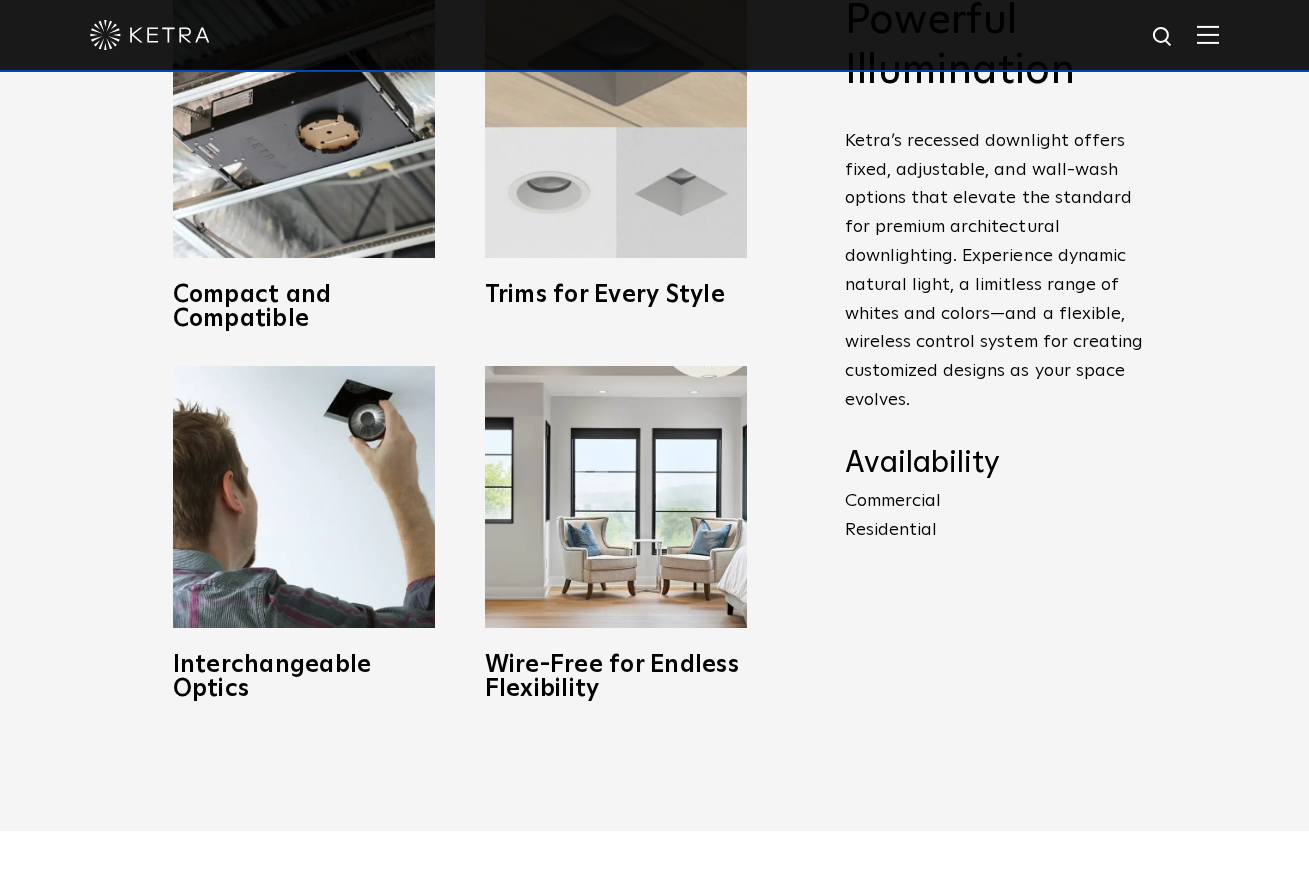 click on "Trims for Every Style" at bounding box center [616, 295] 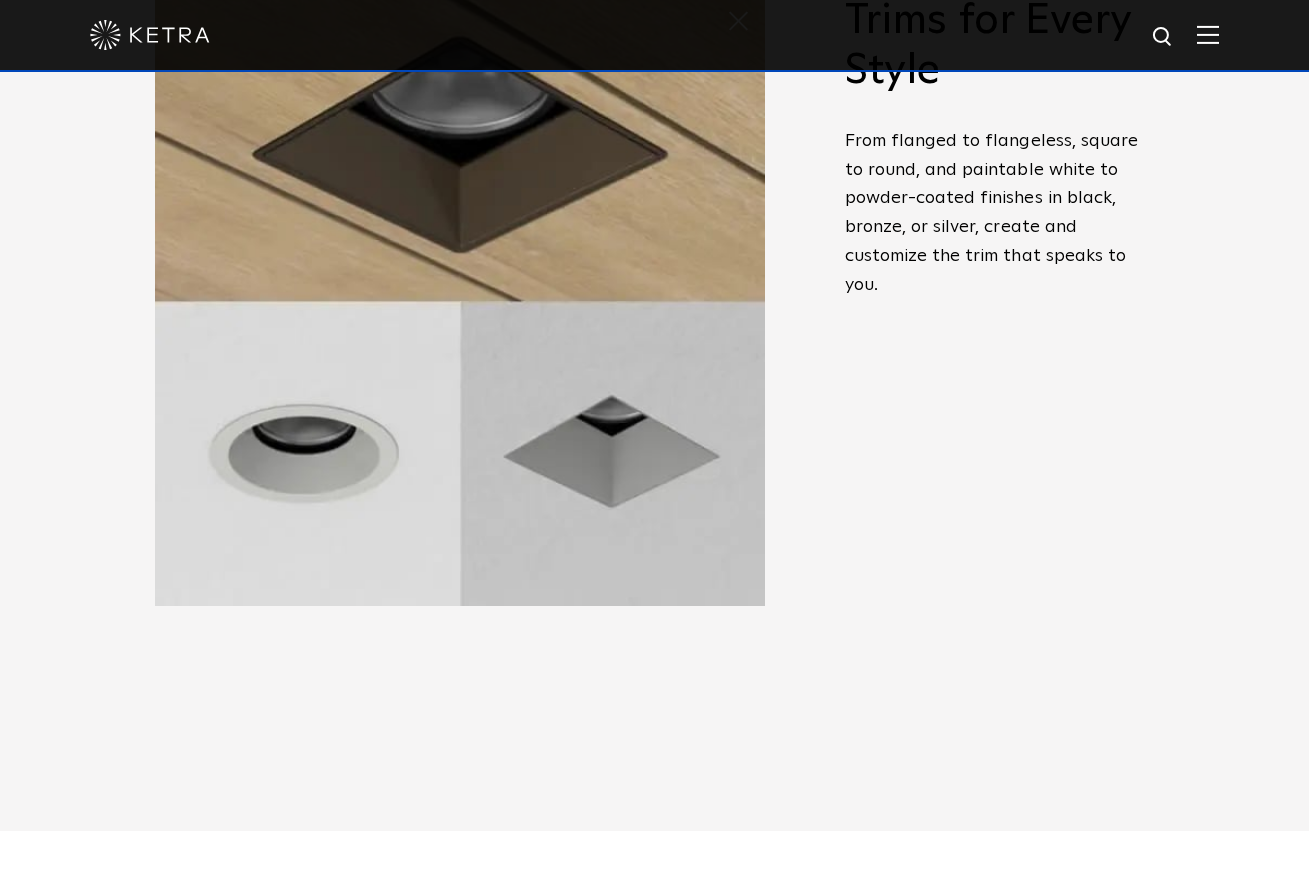 click at bounding box center [460, 301] 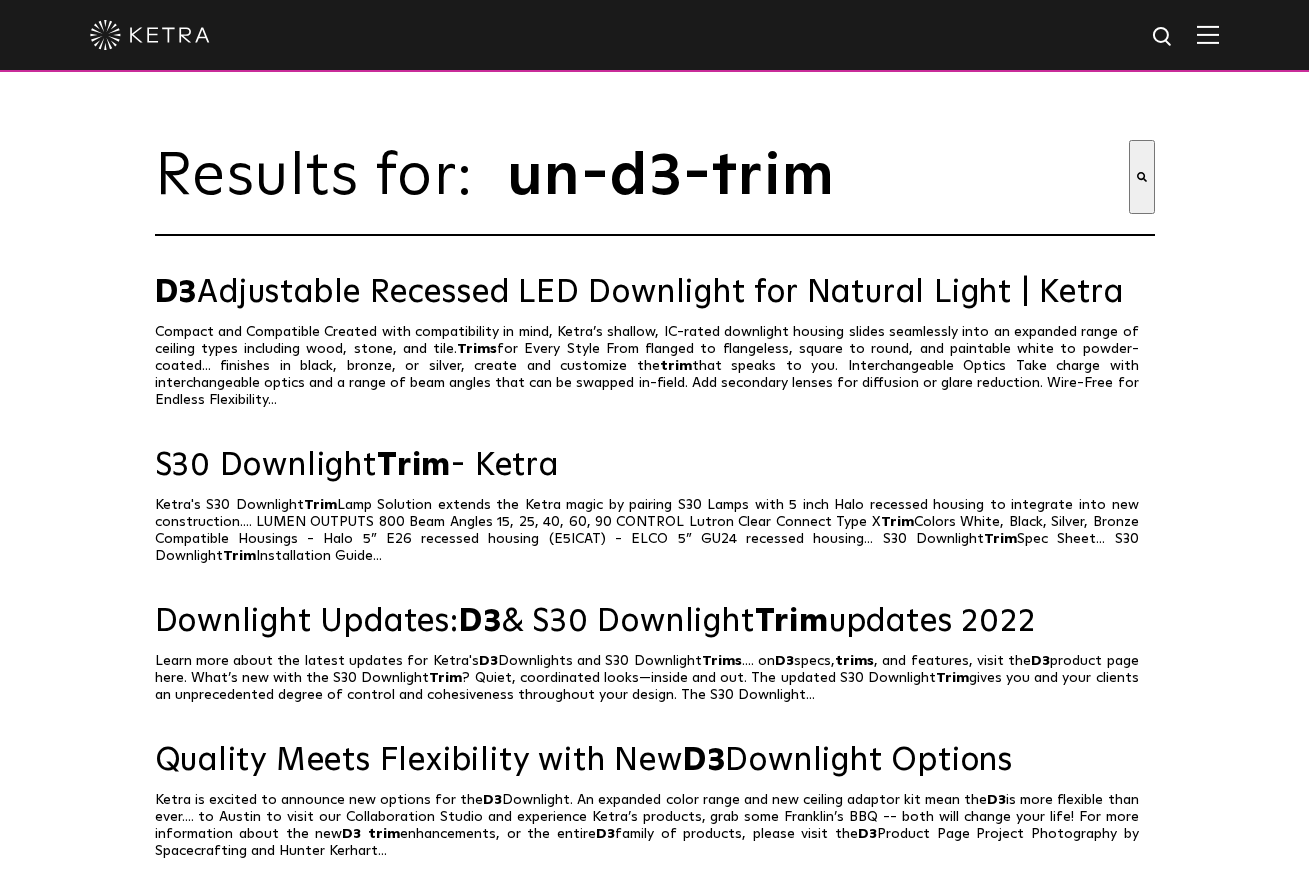 scroll, scrollTop: 5, scrollLeft: 0, axis: vertical 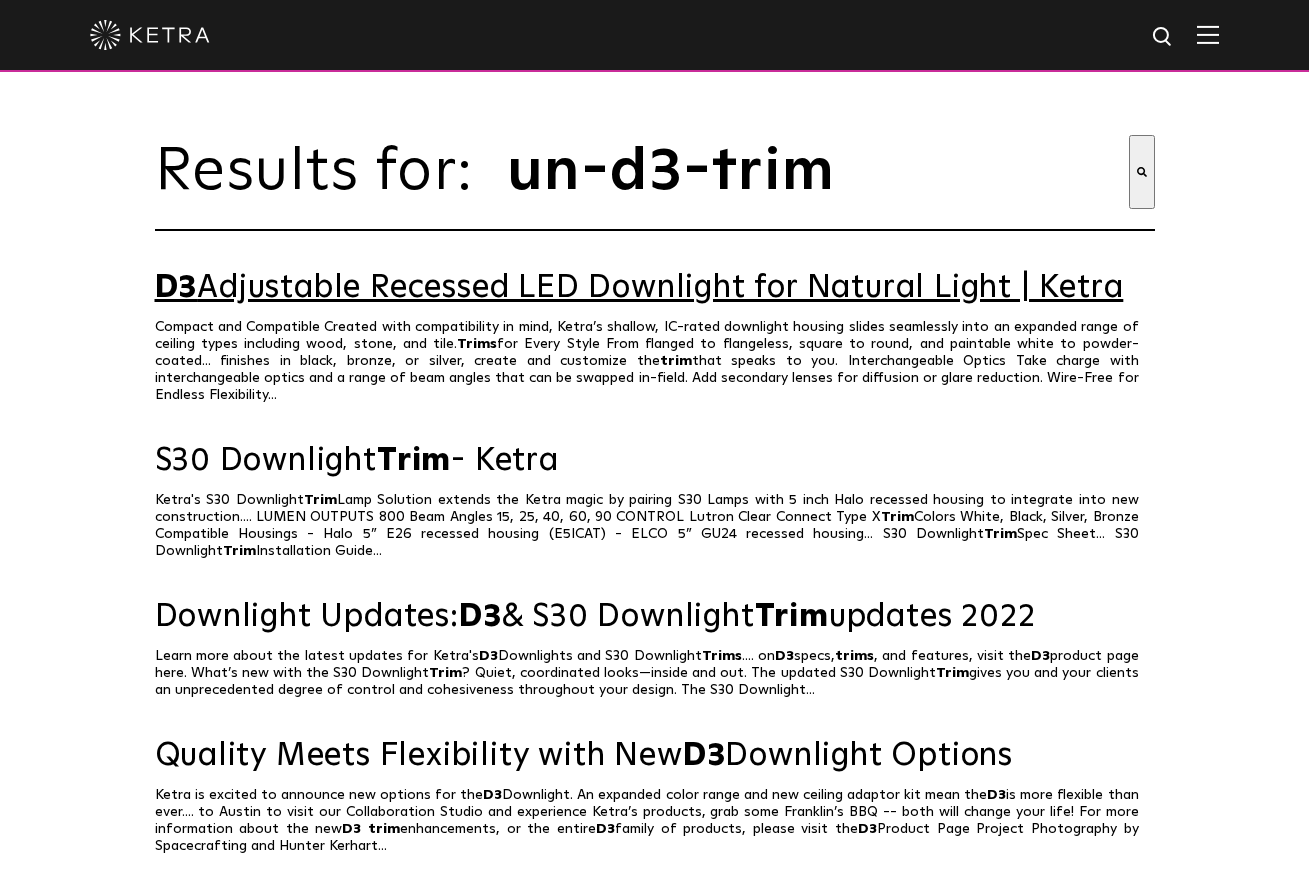 click on "D3  Adjustable Recessed LED Downlight for Natural Light | Ketra" at bounding box center (655, 288) 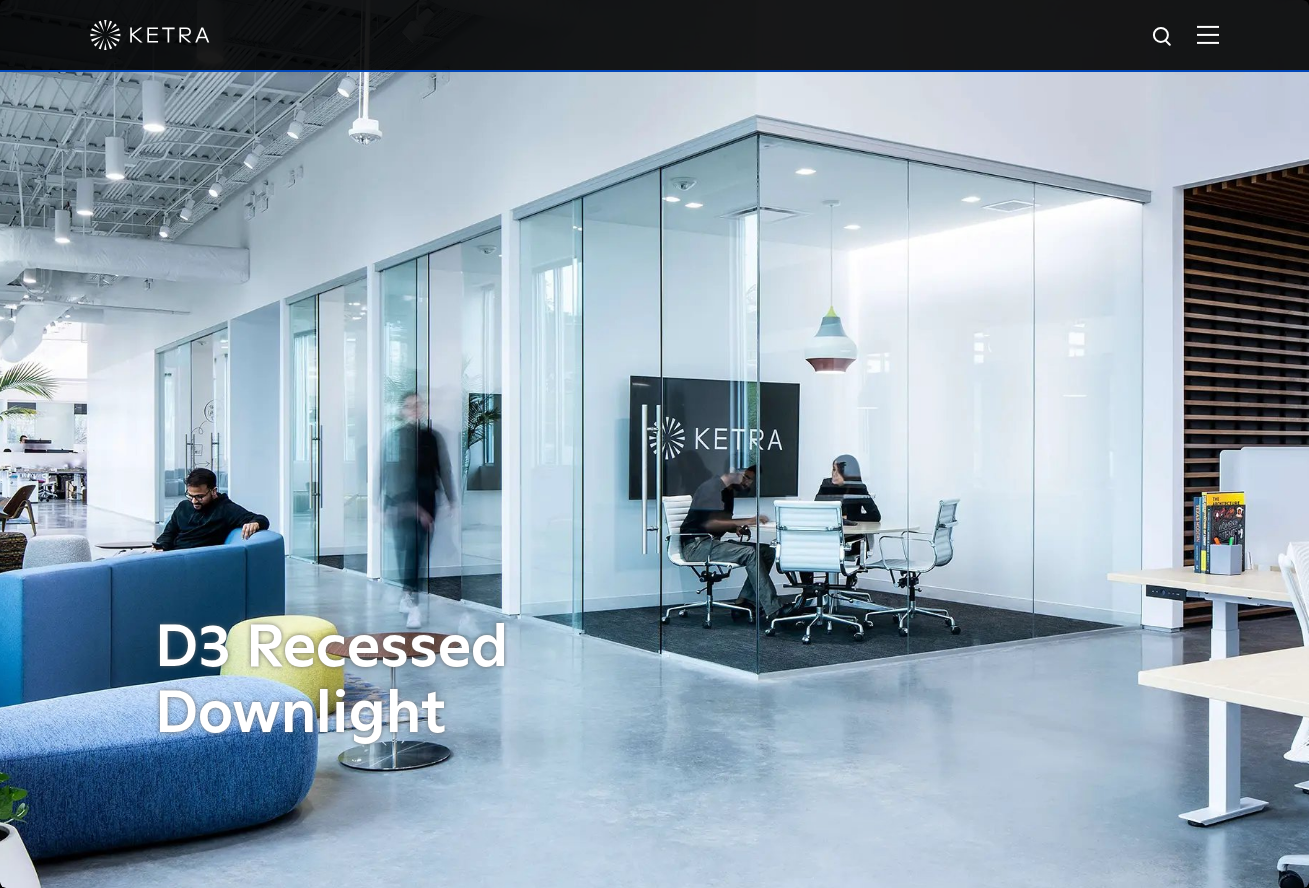 scroll, scrollTop: 0, scrollLeft: 0, axis: both 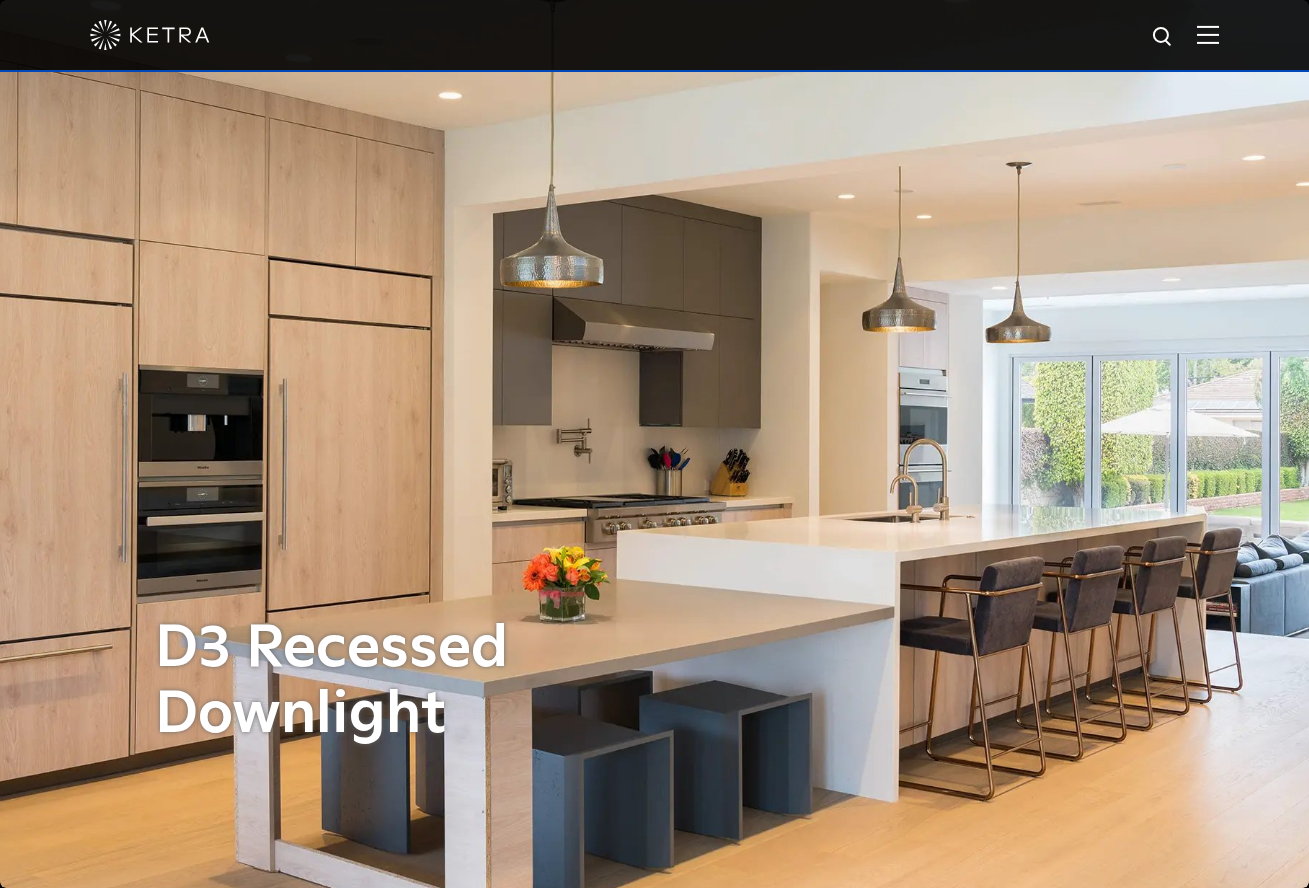 click at bounding box center [1208, 34] 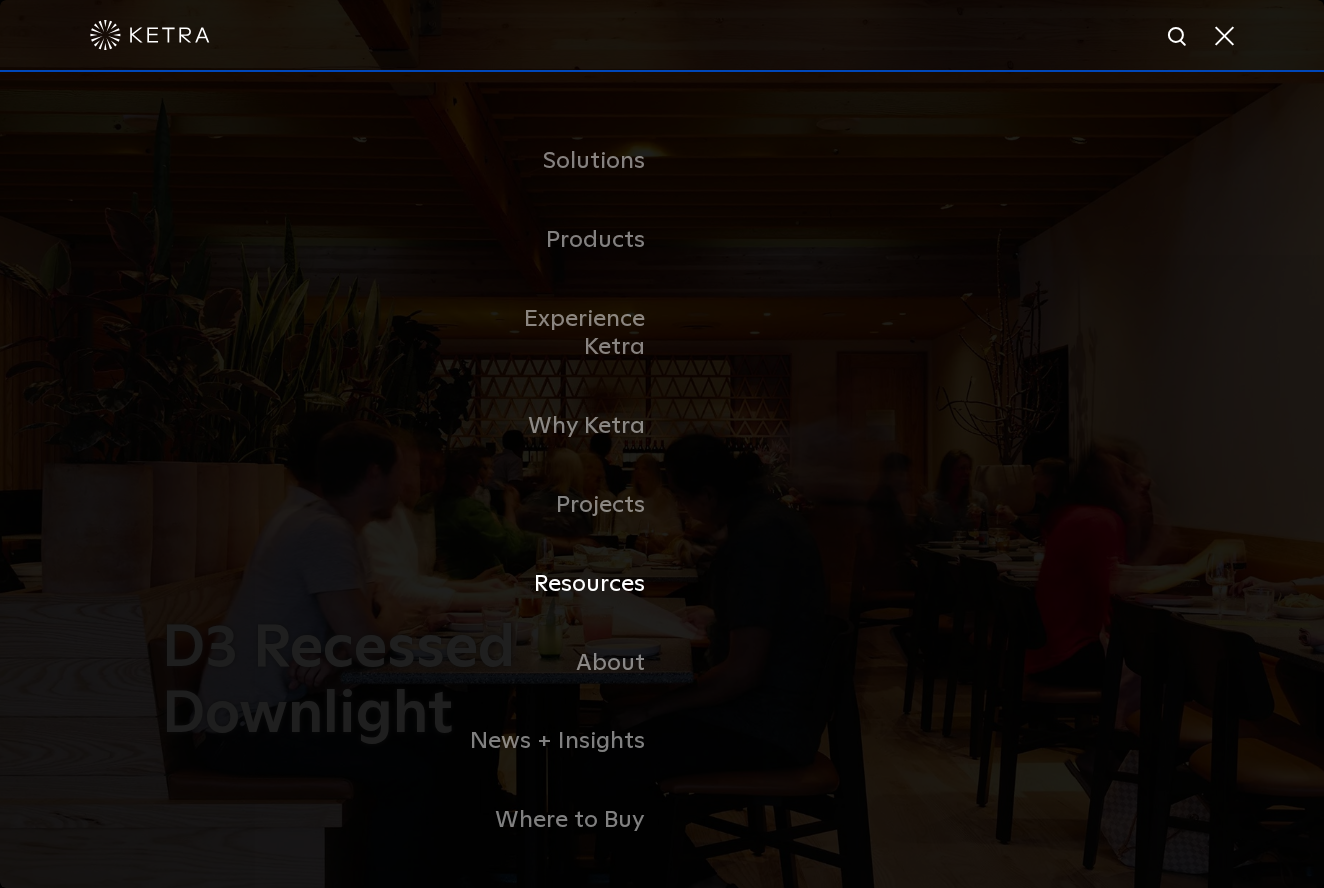 click on "Resources" at bounding box center (559, 584) 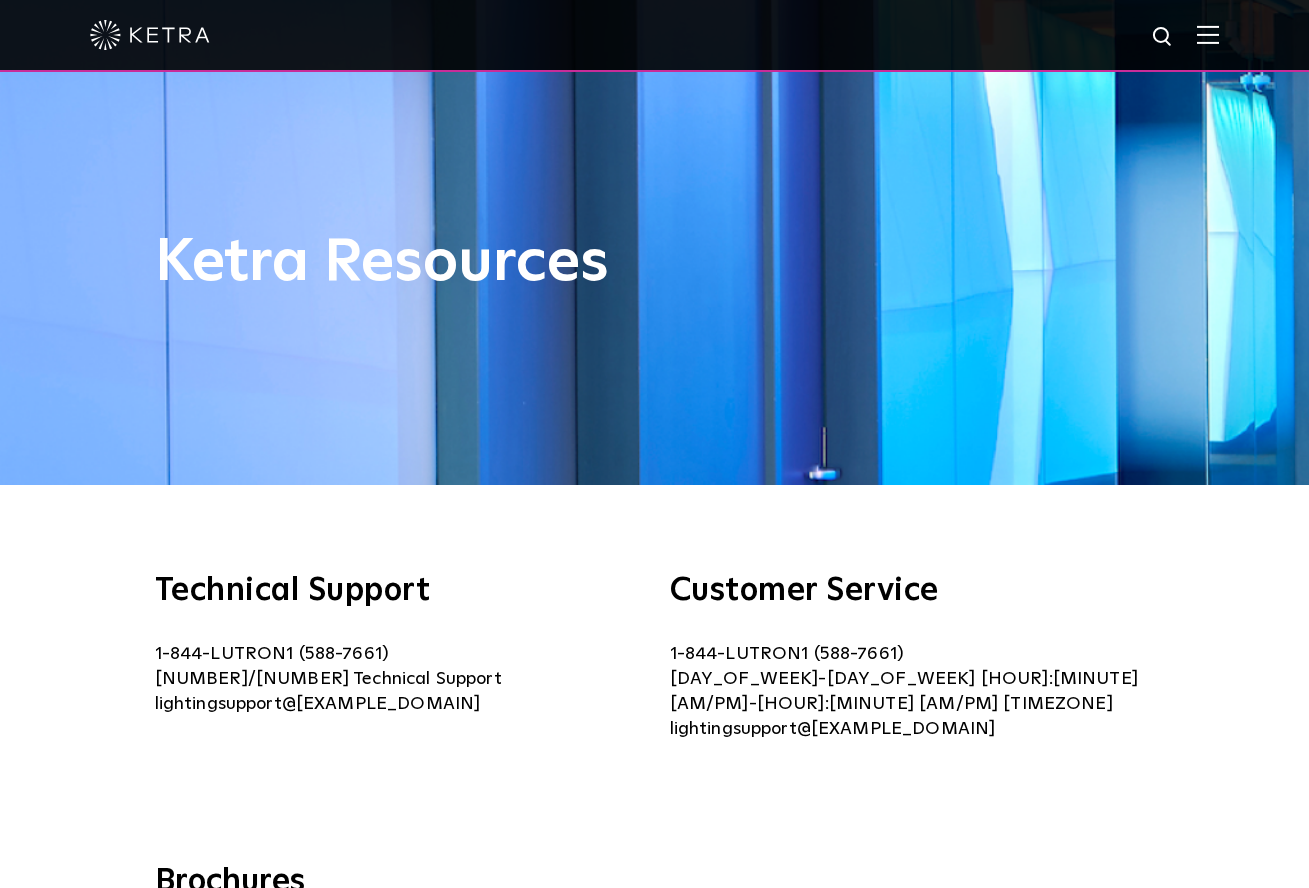scroll, scrollTop: 0, scrollLeft: 0, axis: both 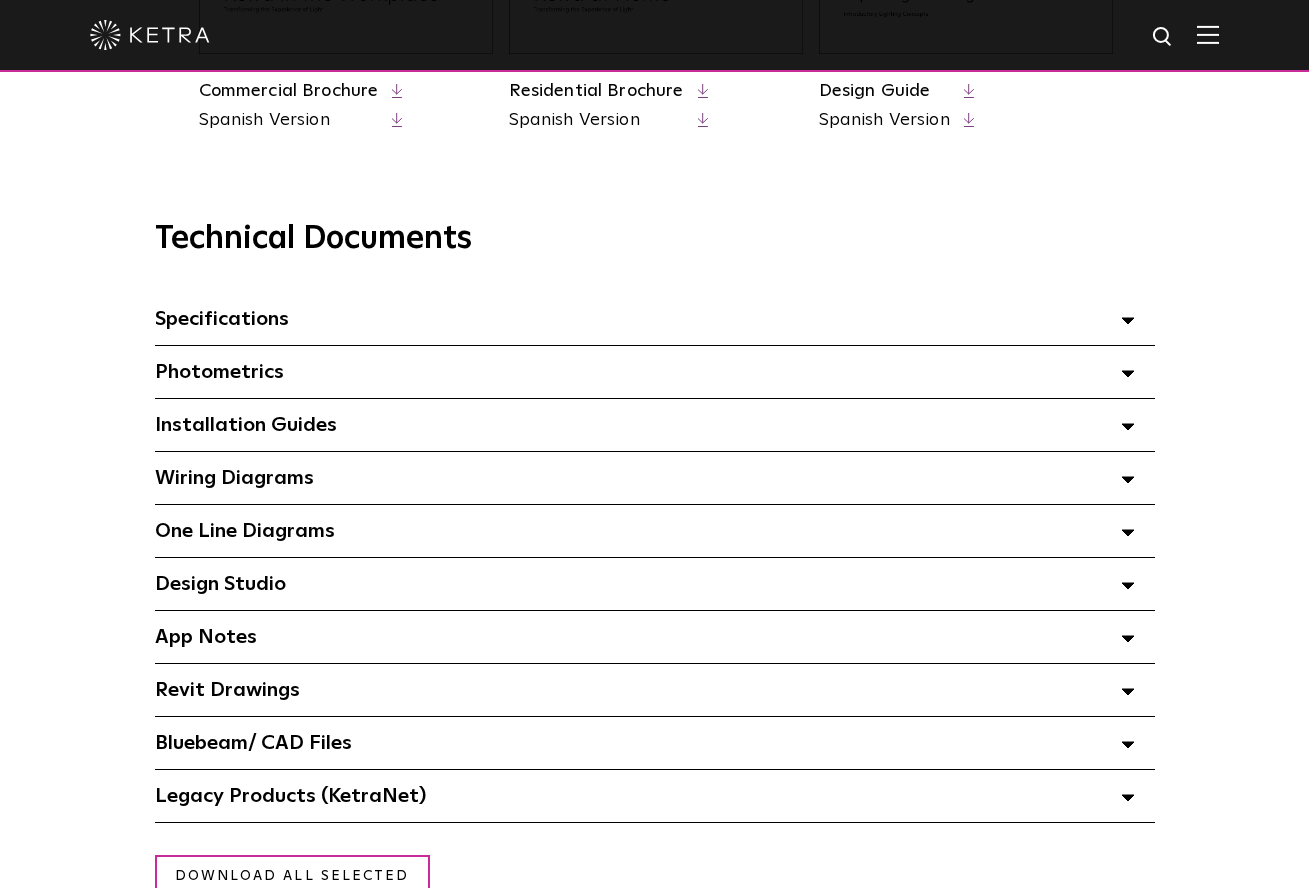 click at bounding box center [1128, 321] 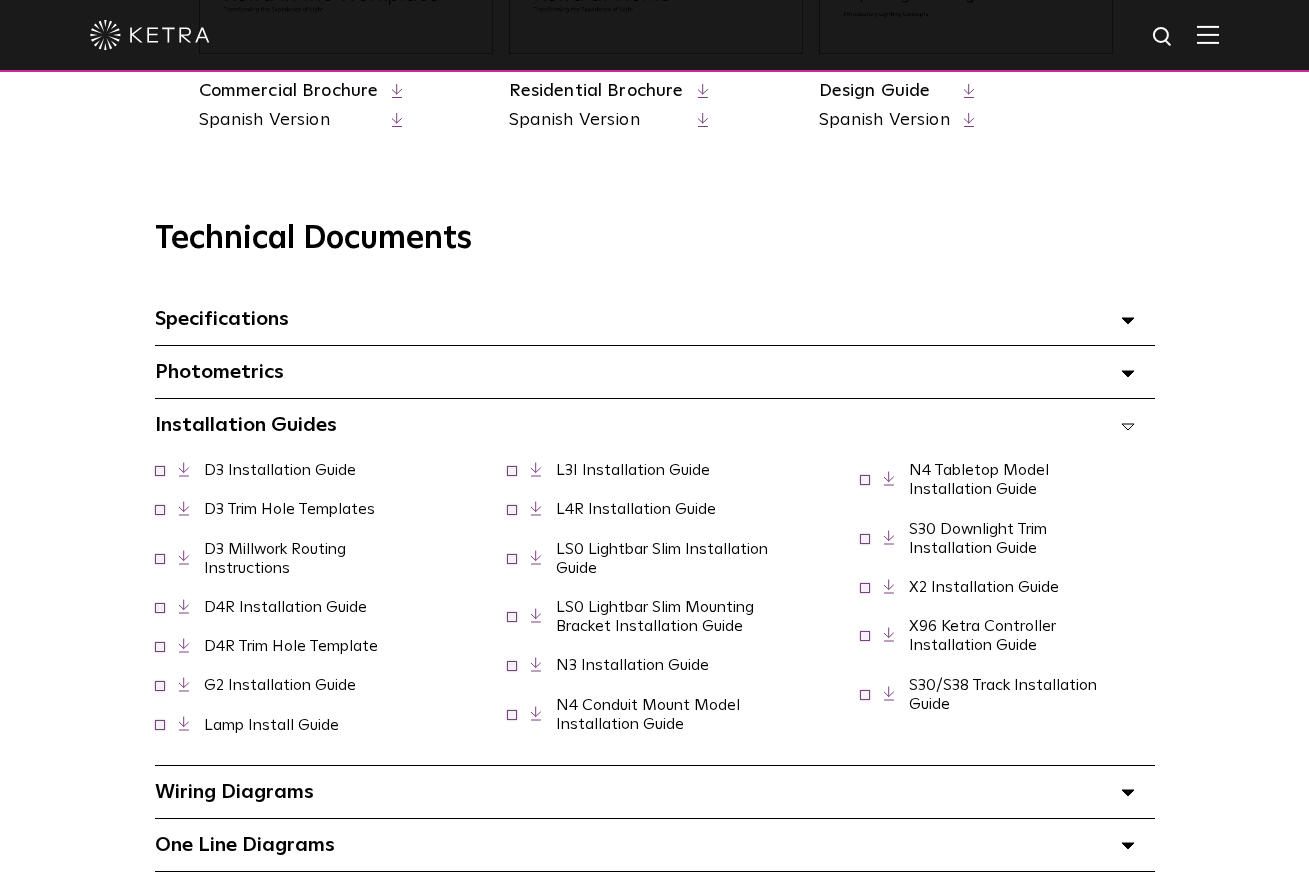 click on "D3 Millwork Routing Instructions" at bounding box center [275, 558] 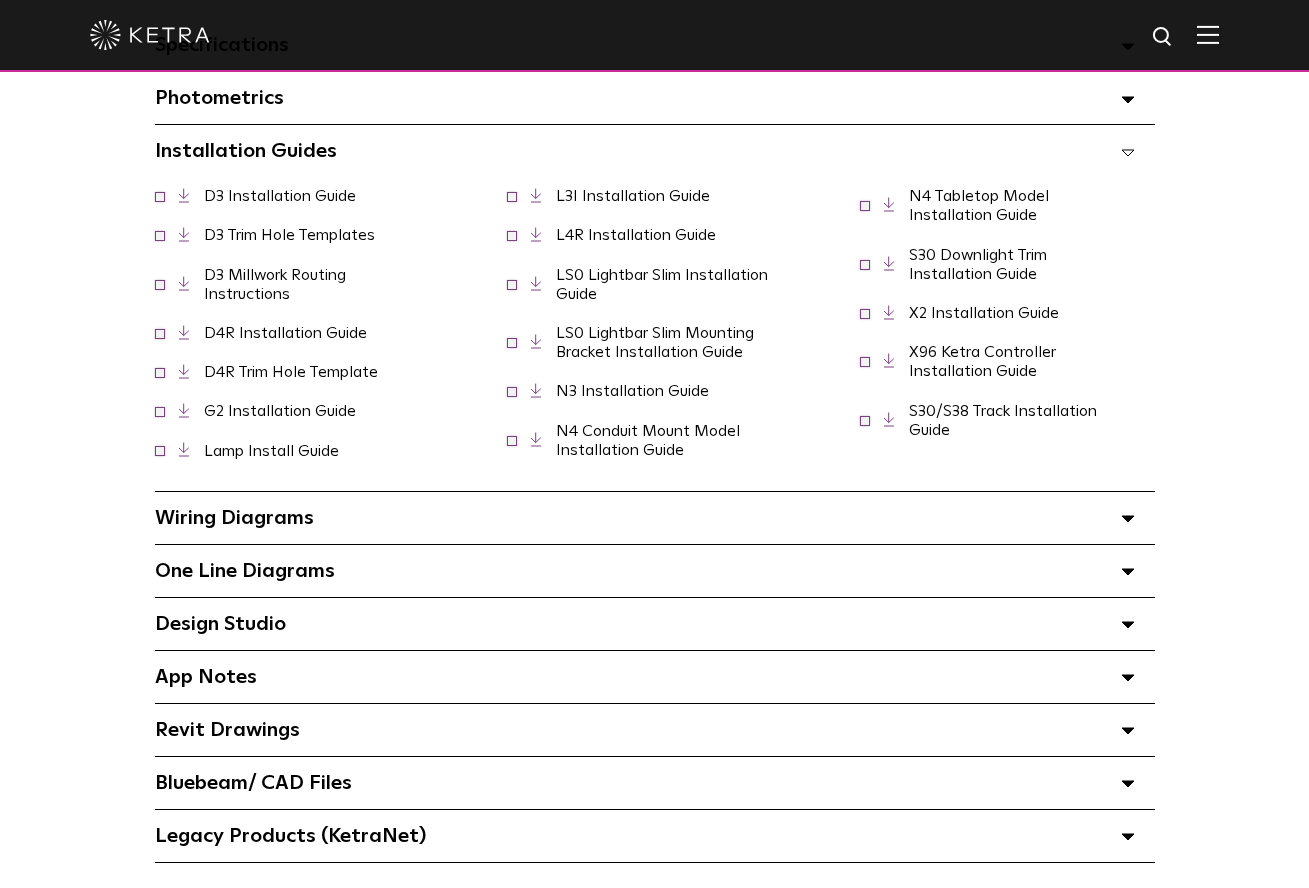 scroll, scrollTop: 1544, scrollLeft: 0, axis: vertical 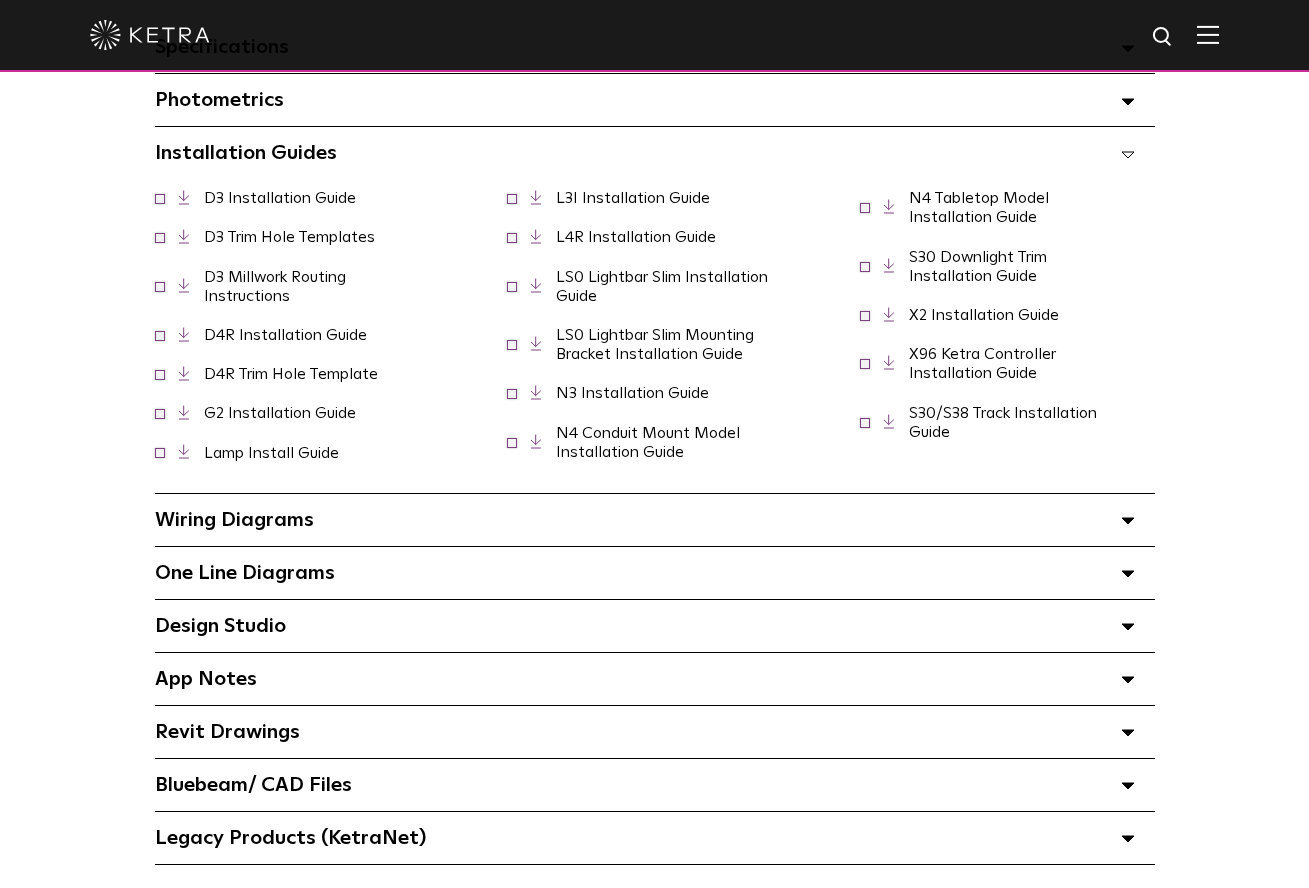 drag, startPoint x: 264, startPoint y: 248, endPoint x: 278, endPoint y: 286, distance: 40.496914 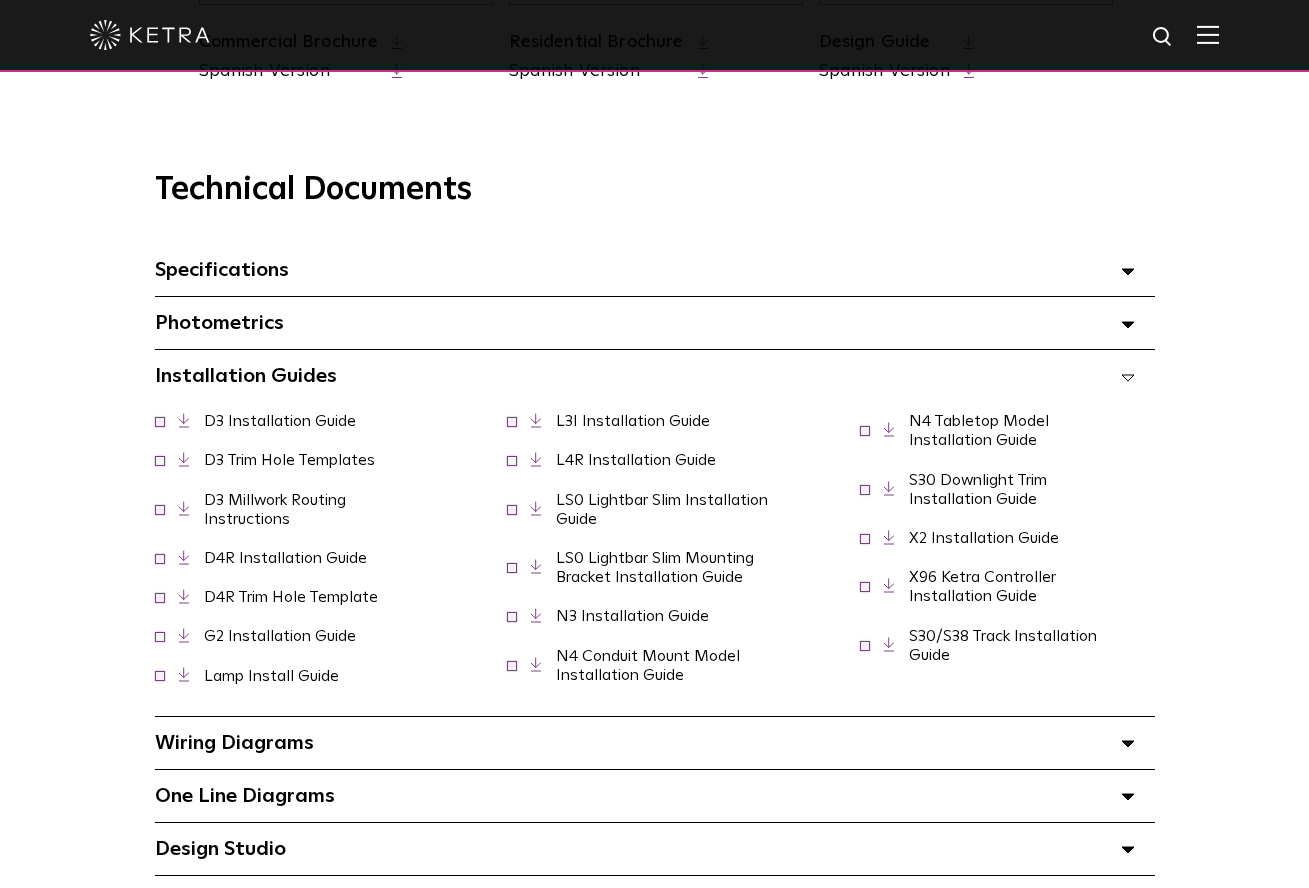 scroll, scrollTop: 1323, scrollLeft: 0, axis: vertical 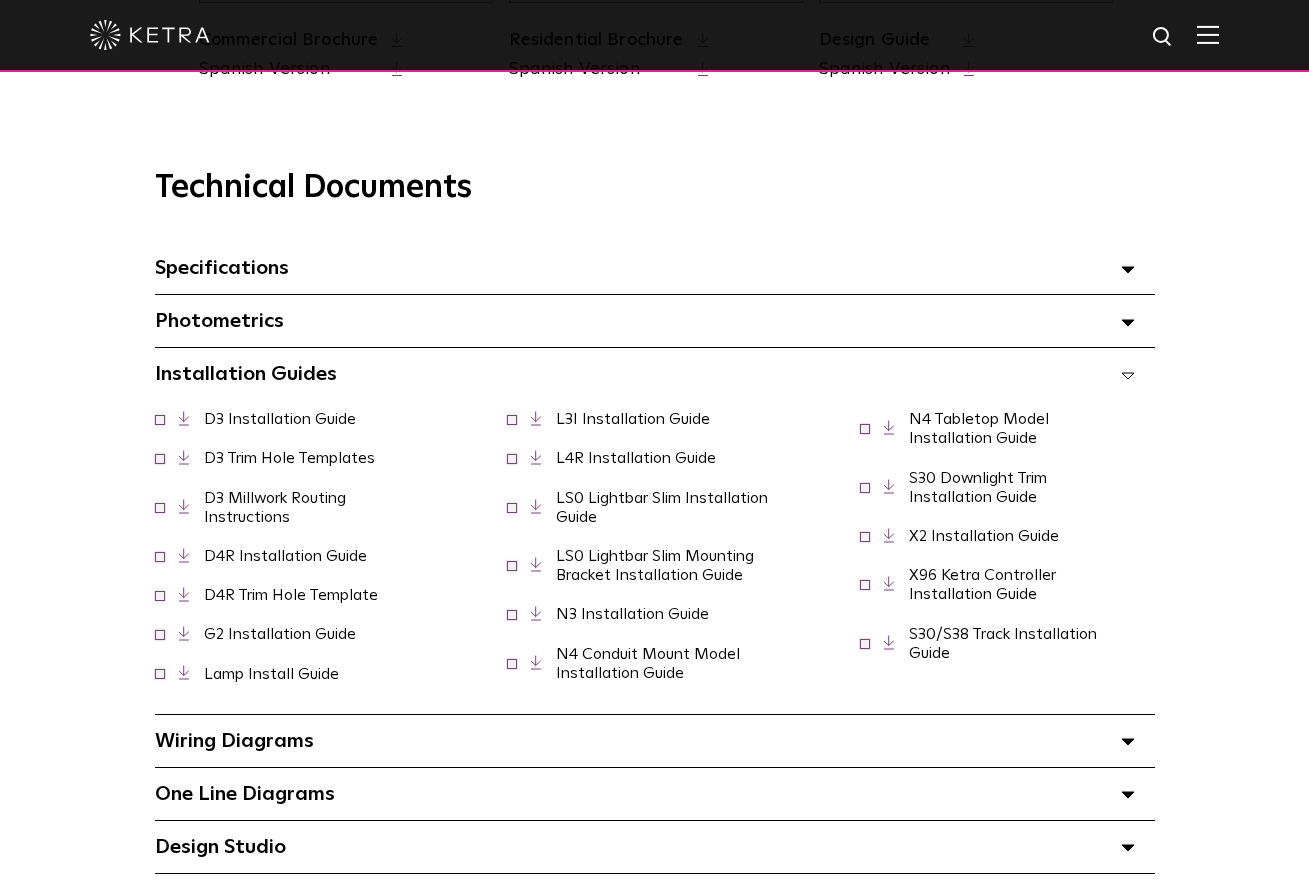 click on "D3 Trim Hole Templates" at bounding box center [289, 458] 